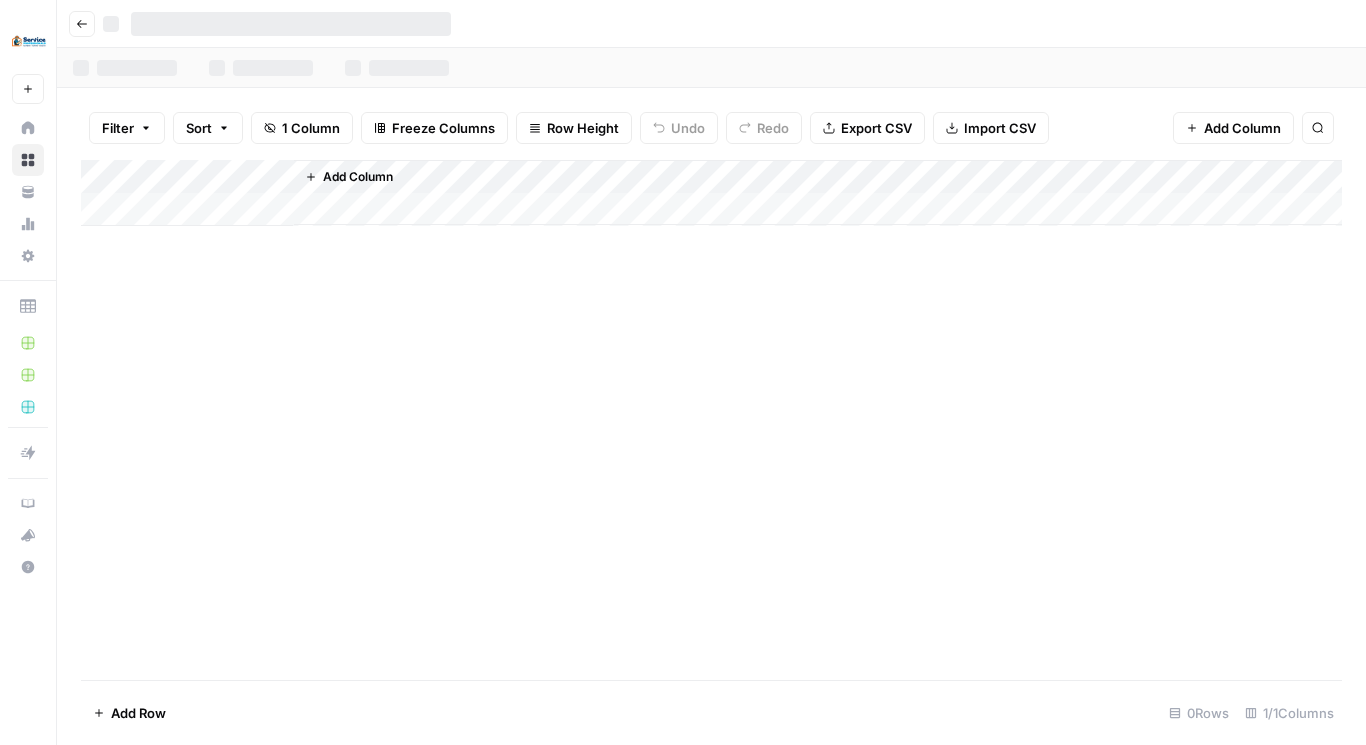 scroll, scrollTop: 0, scrollLeft: 0, axis: both 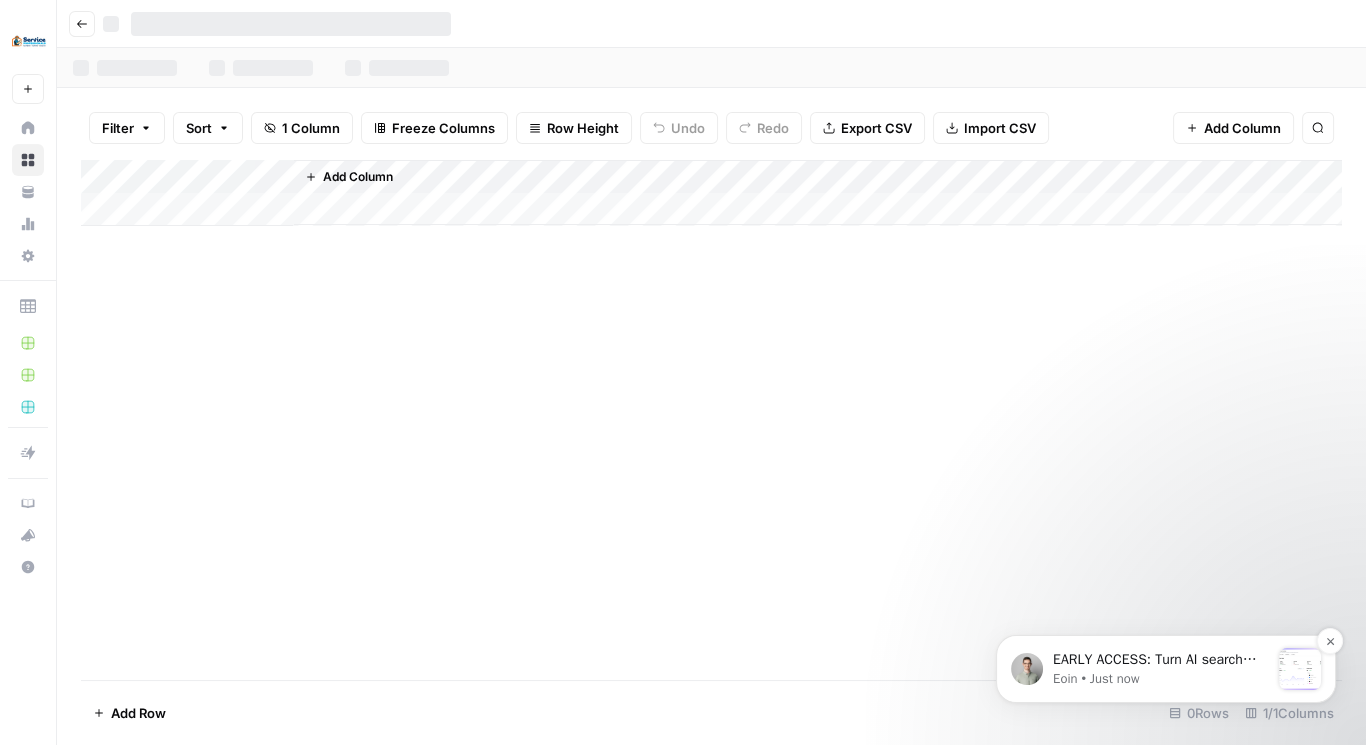 click on "EARLY ACCESS: Turn AI search insights into action.  The ability to turn visibility insights into actions is now available in early access. See how you stack up in AI search and take action in four ways: refresh existing content, create new, win back third-party citations, or engage in social conversations.     Space is limited. Book a call to join early access." at bounding box center [1161, 660] 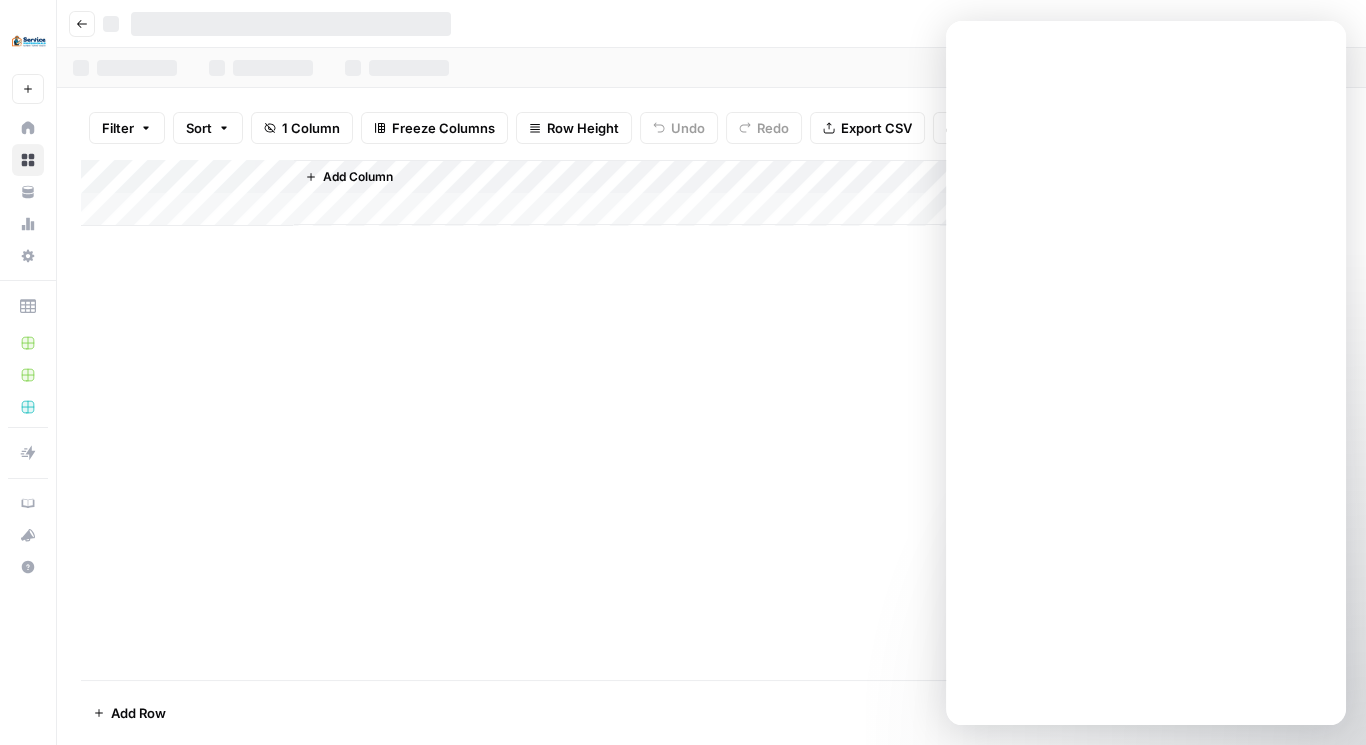 scroll, scrollTop: 0, scrollLeft: 0, axis: both 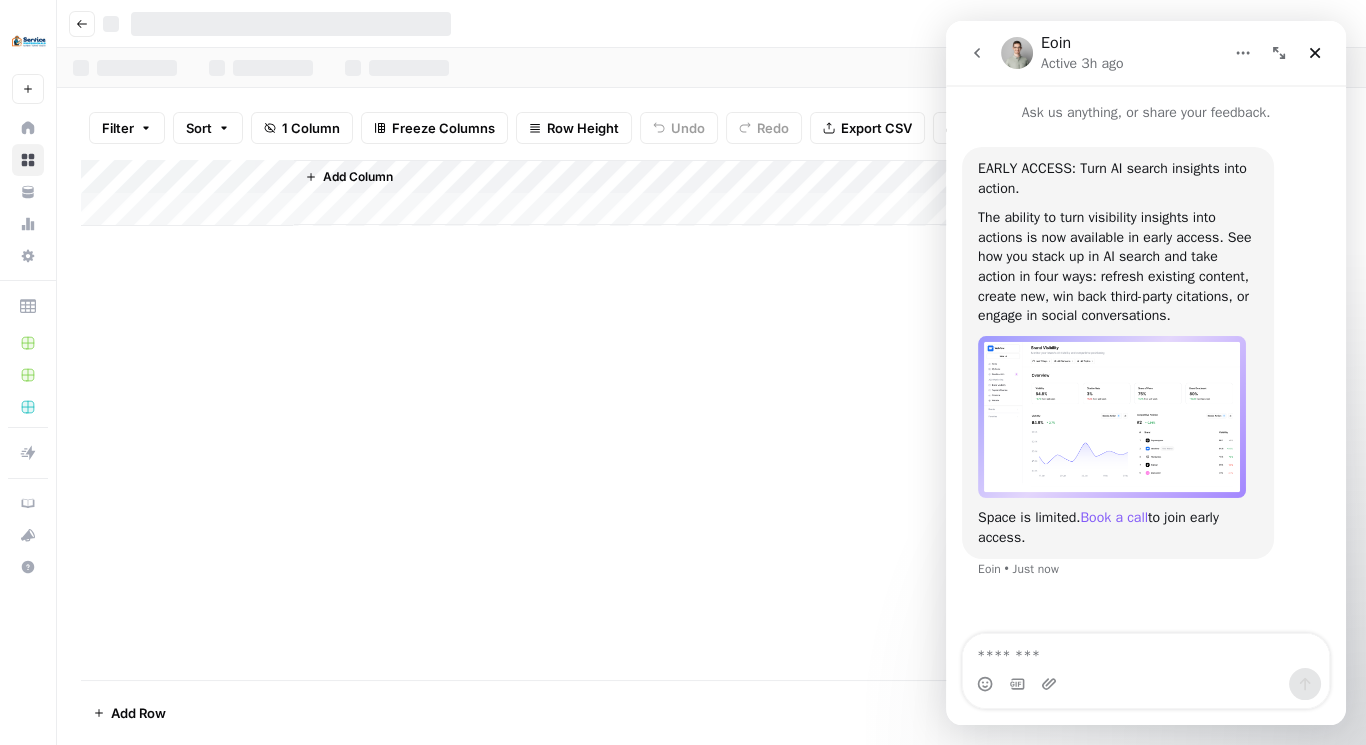 click on "Book a call" at bounding box center (1114, 517) 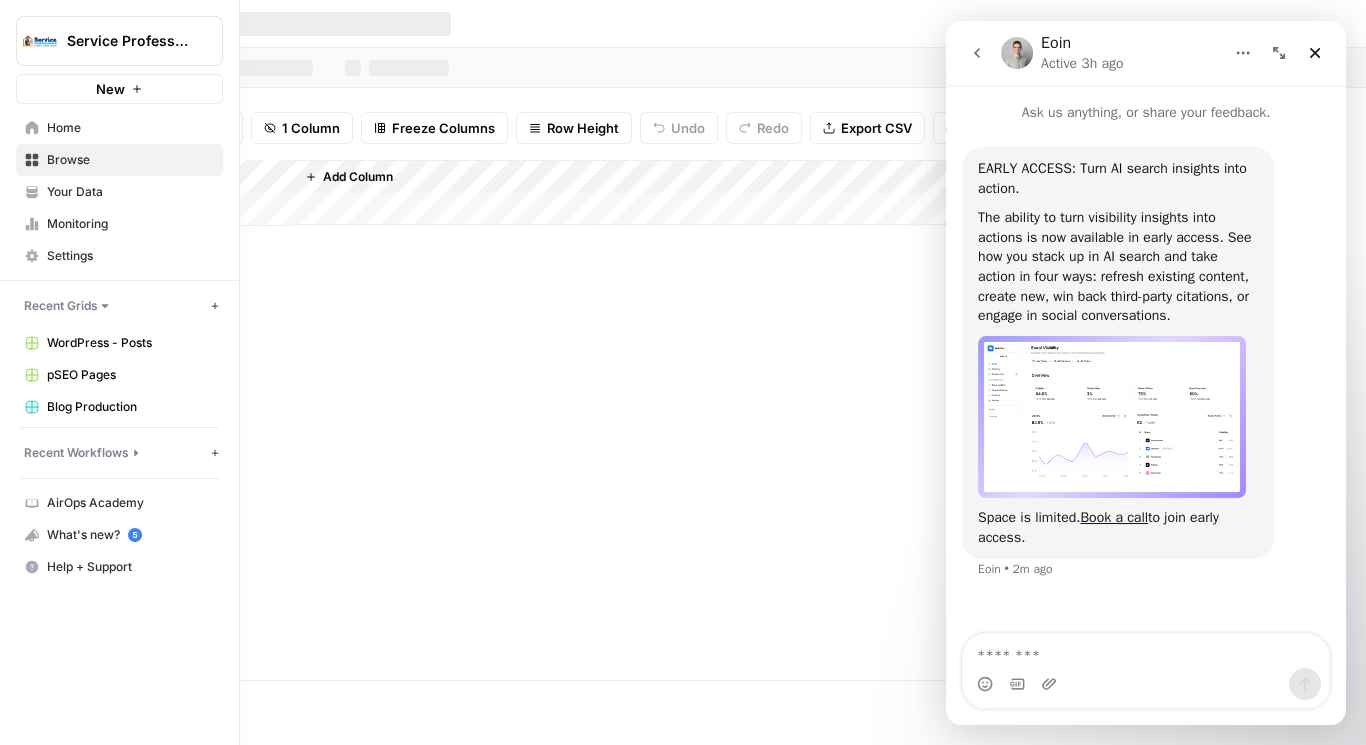 click on "pSEO Pages" at bounding box center (130, 375) 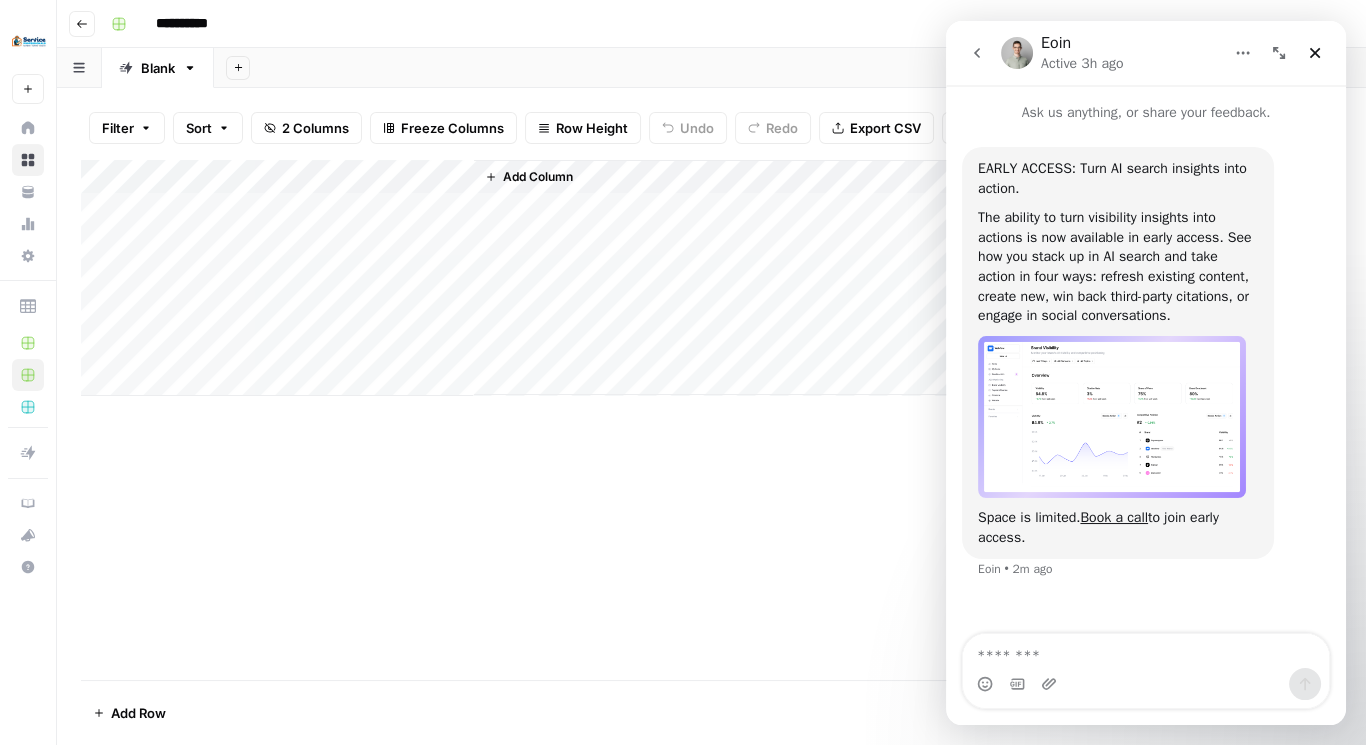 click 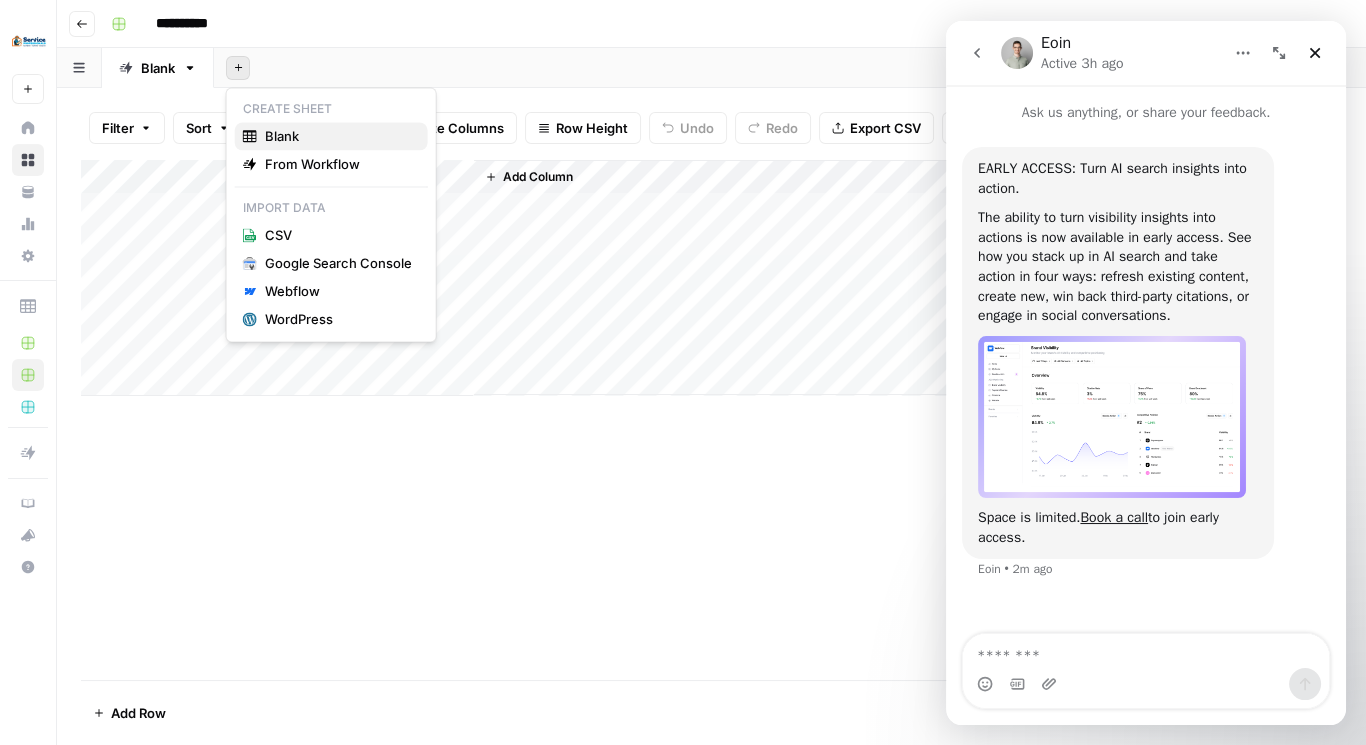 click on "Blank" at bounding box center [338, 136] 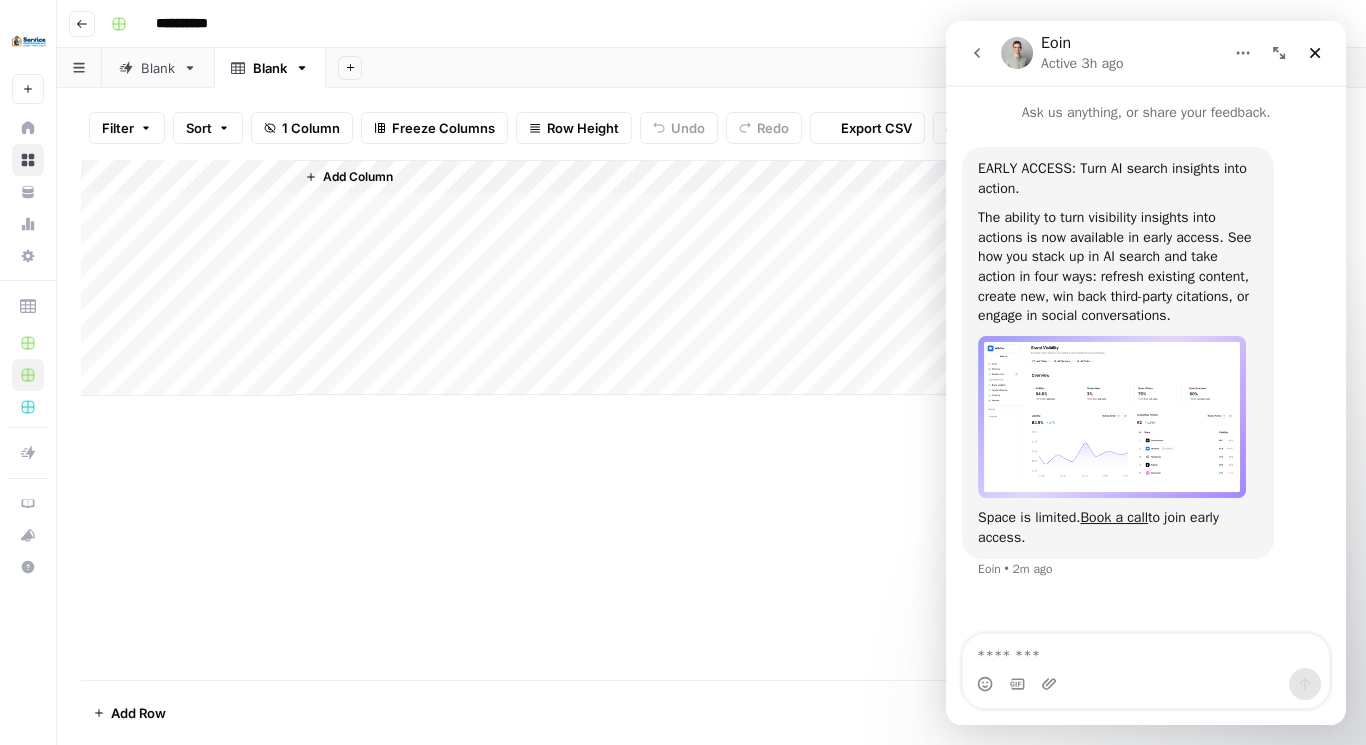 click on "Blank" at bounding box center (270, 68) 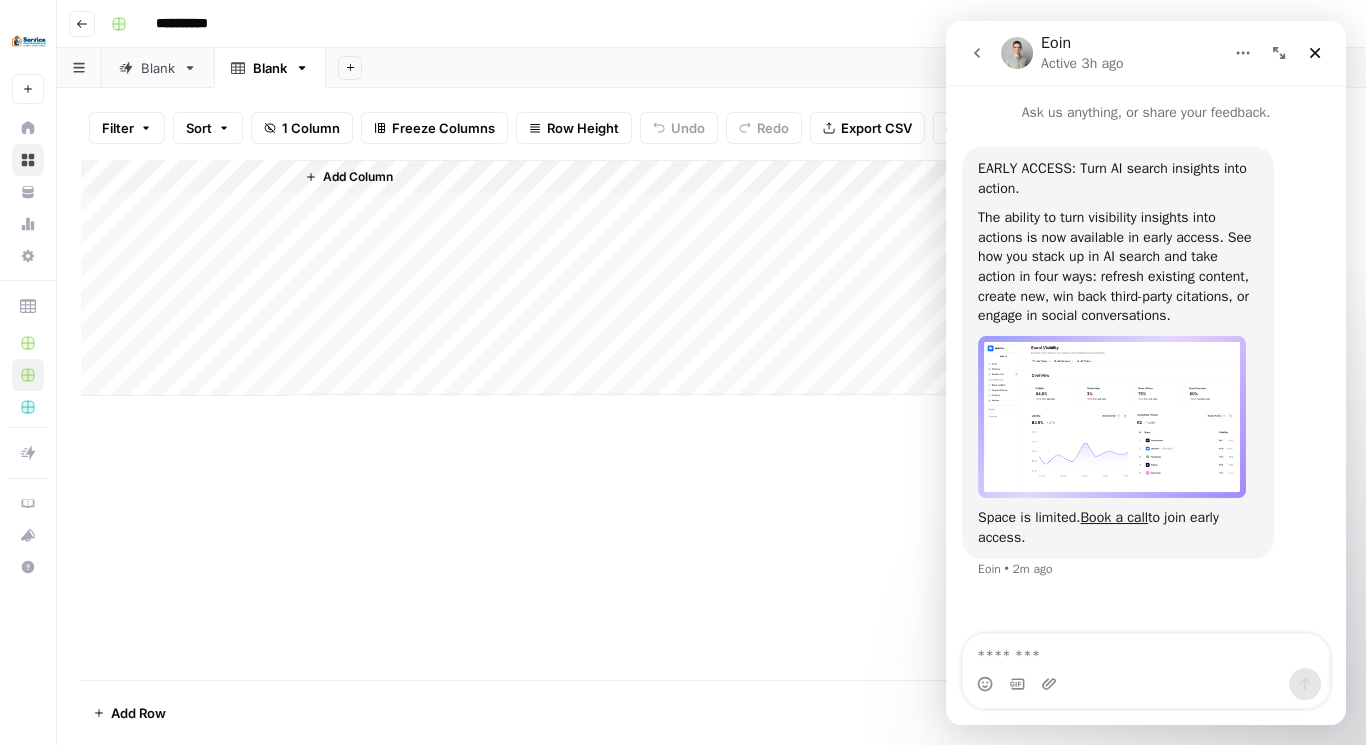 click on "Blank" at bounding box center (270, 68) 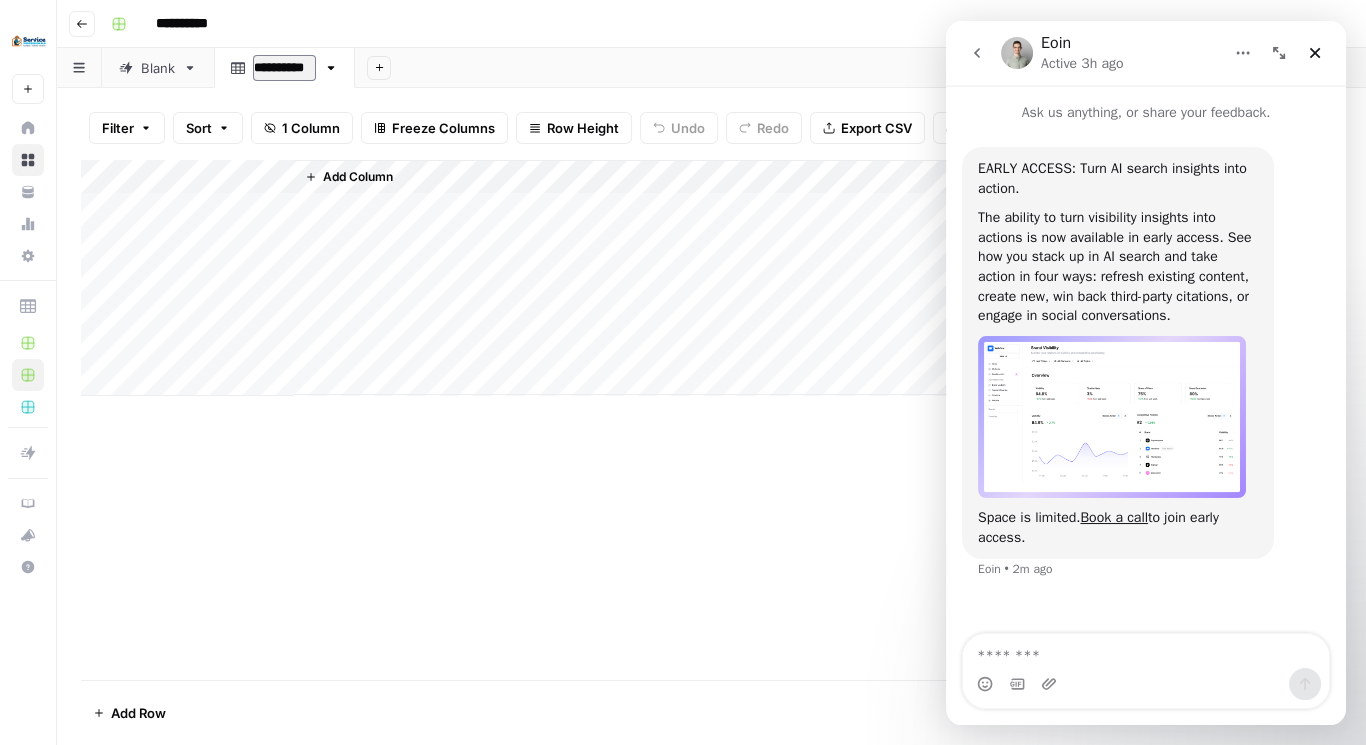 click on "**********" at bounding box center (284, 68) 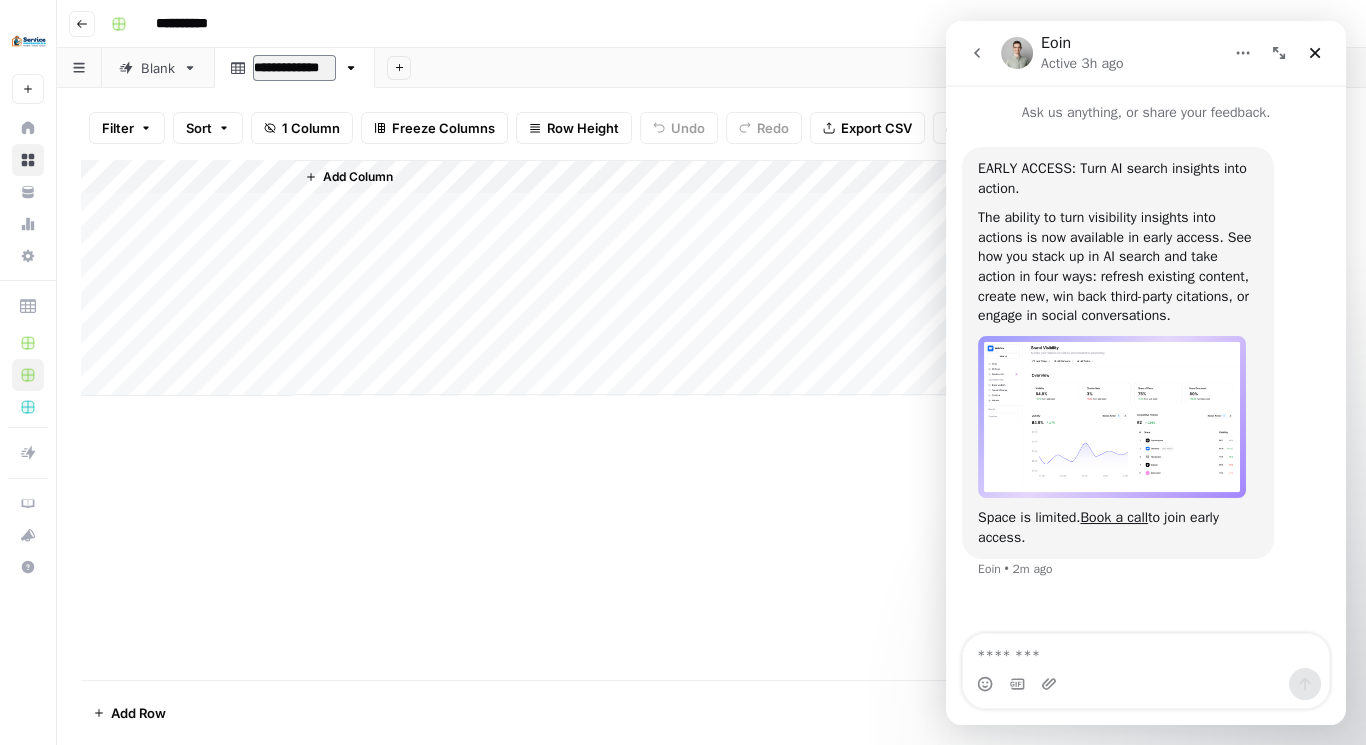 type on "**********" 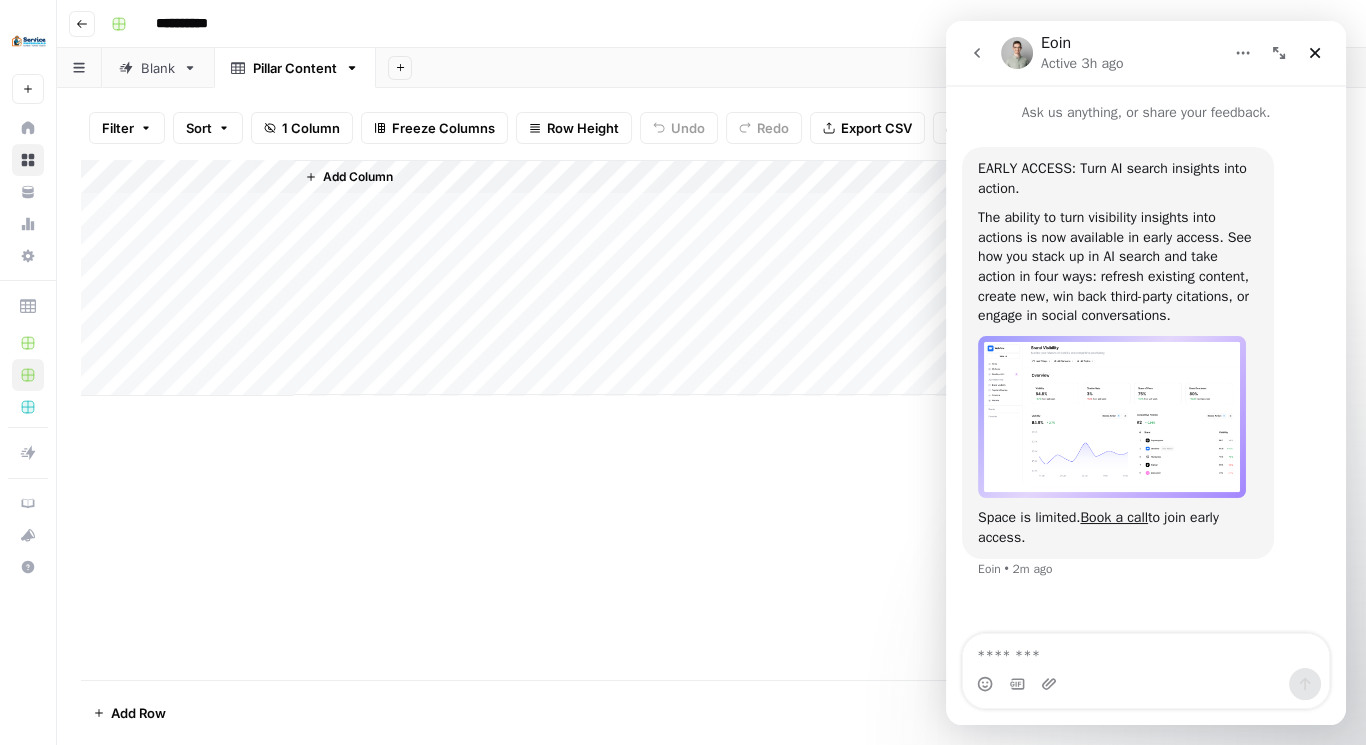 click on "Add Column" at bounding box center (711, 278) 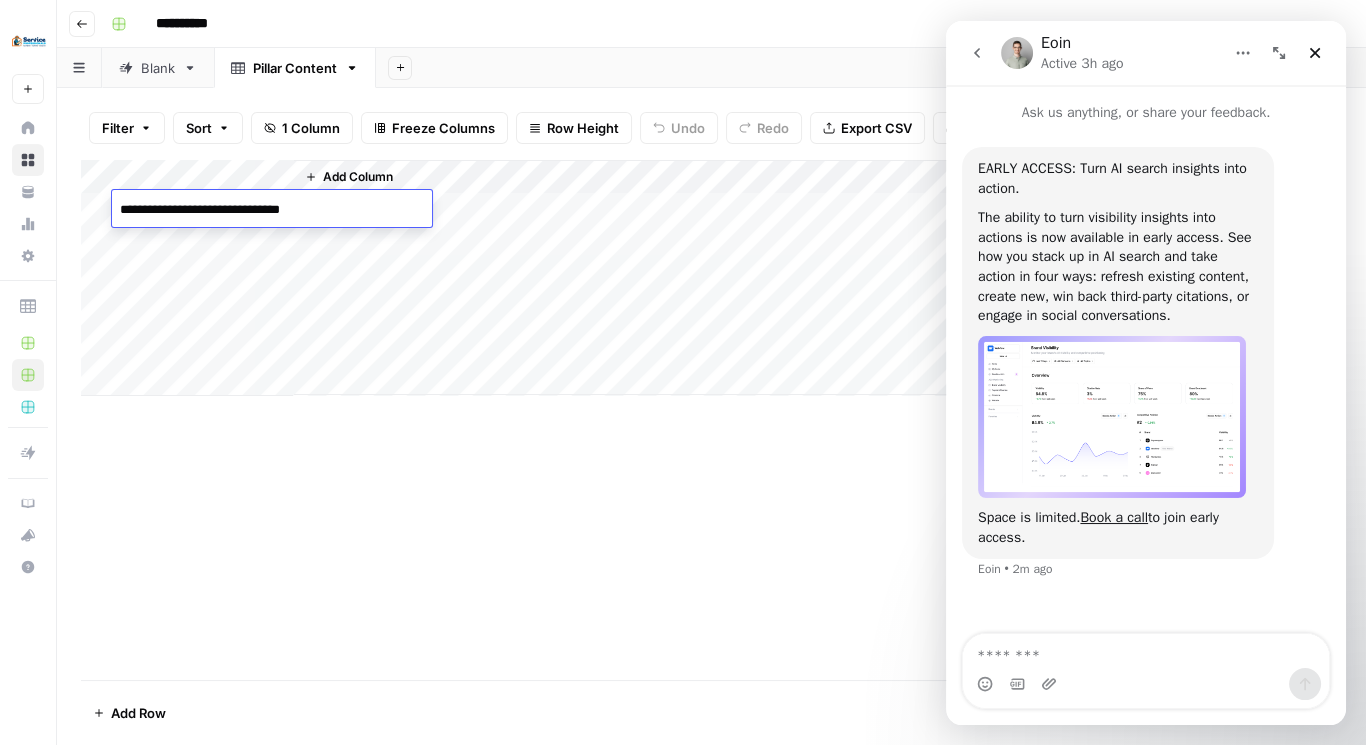 type on "**********" 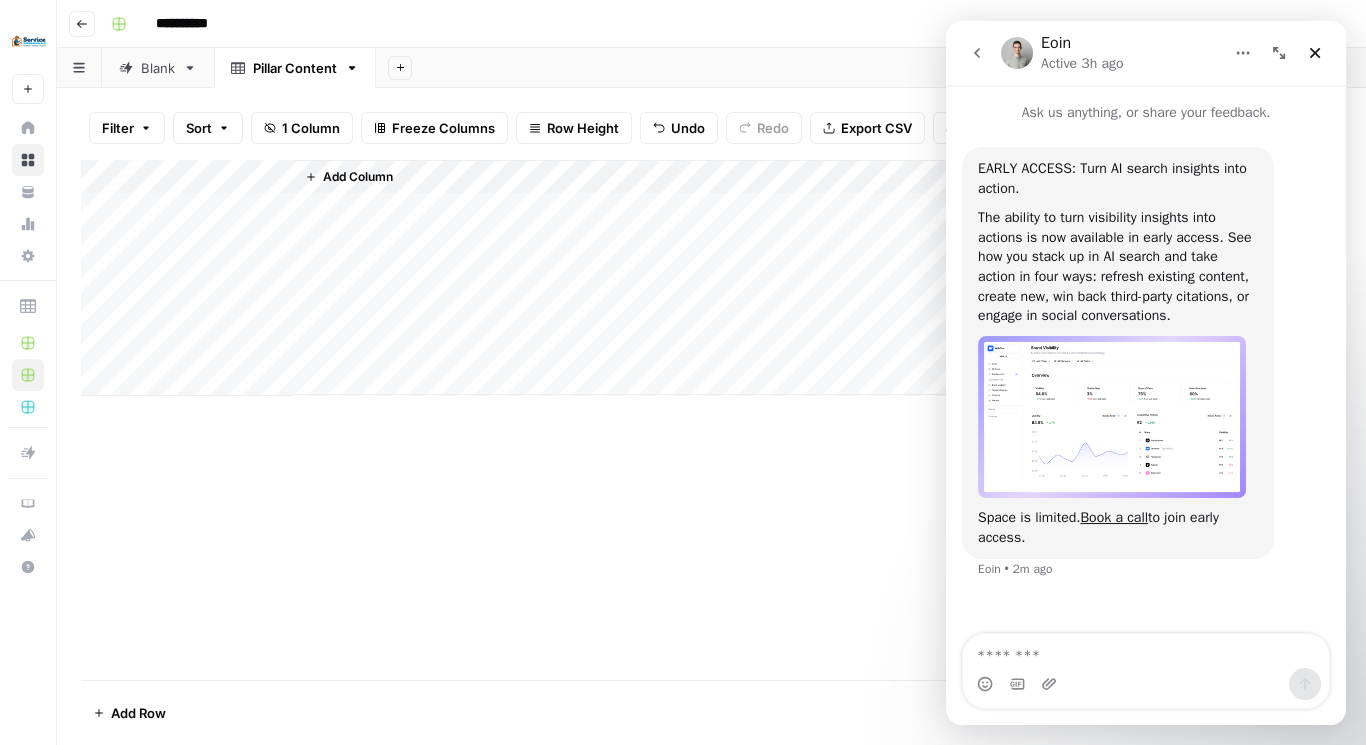 drag, startPoint x: 293, startPoint y: 171, endPoint x: 384, endPoint y: 213, distance: 100.22475 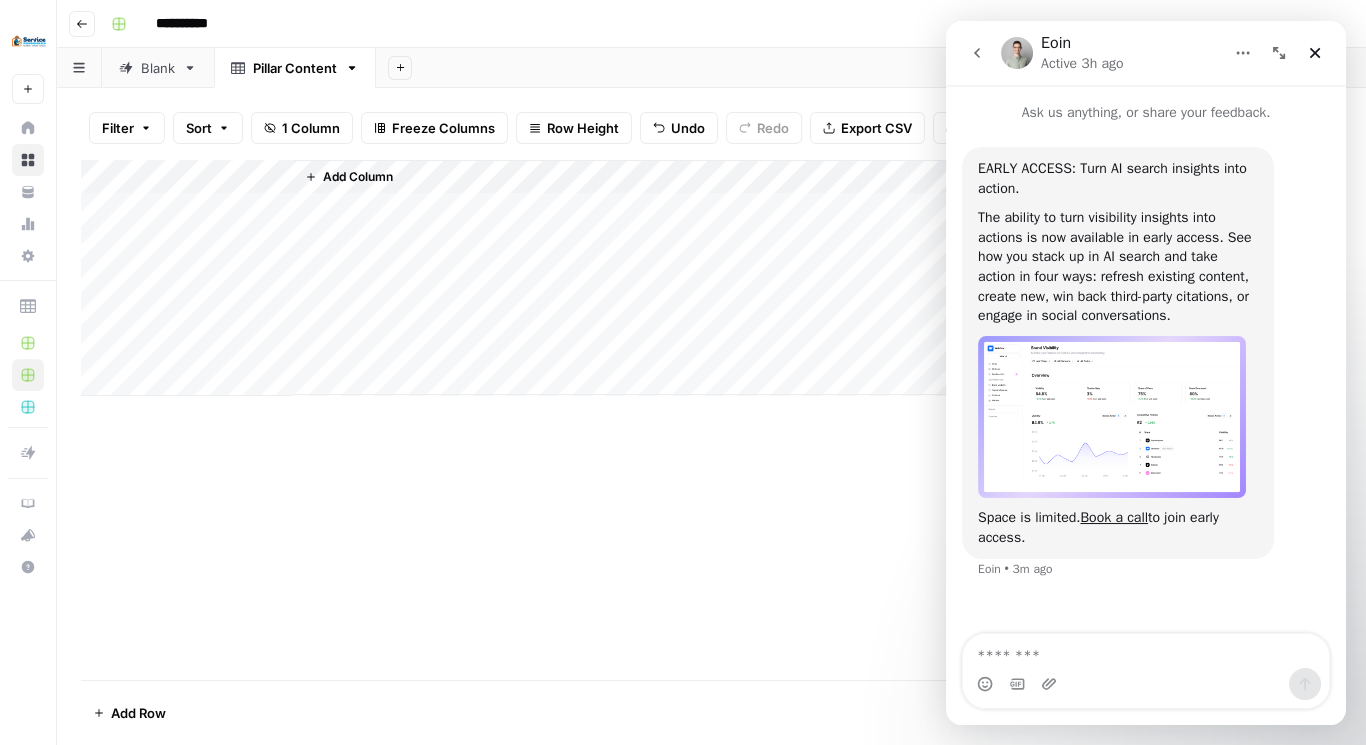 drag, startPoint x: 292, startPoint y: 173, endPoint x: 369, endPoint y: 162, distance: 77.781746 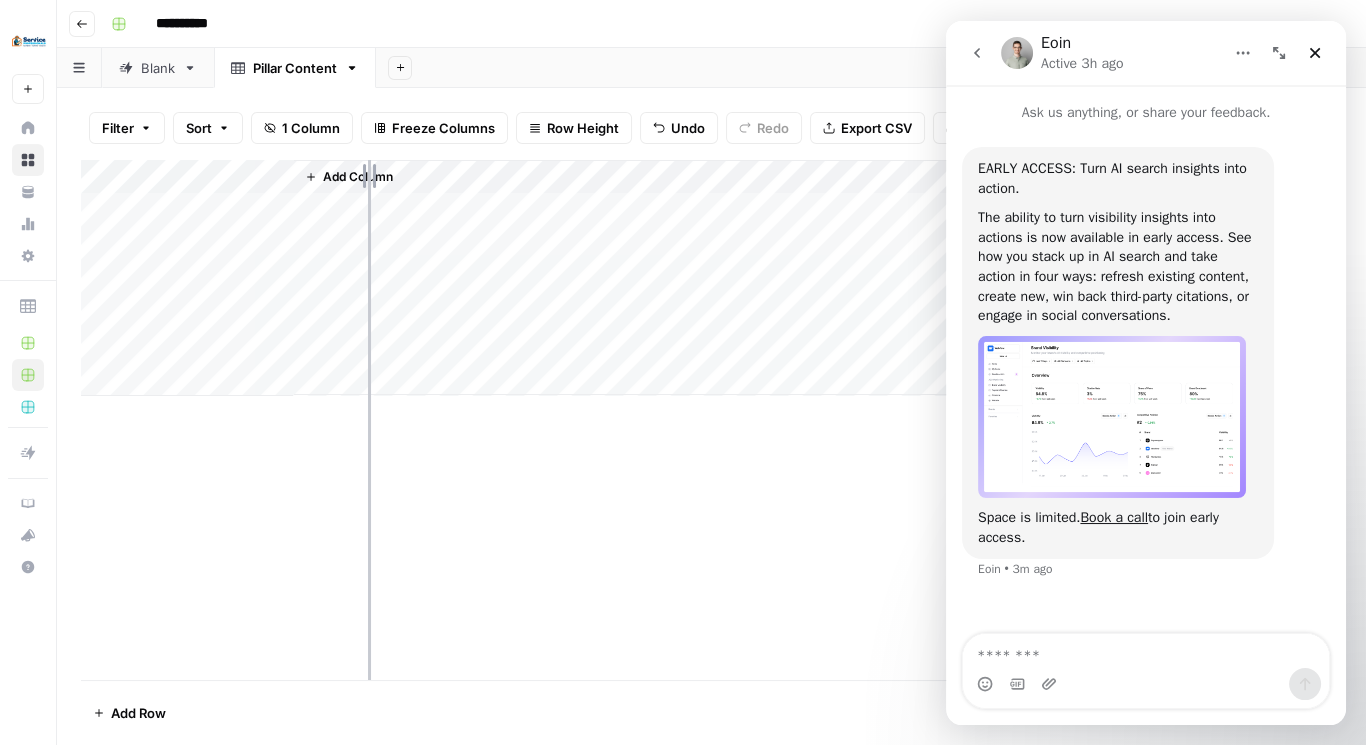 drag, startPoint x: 292, startPoint y: 181, endPoint x: 370, endPoint y: 180, distance: 78.00641 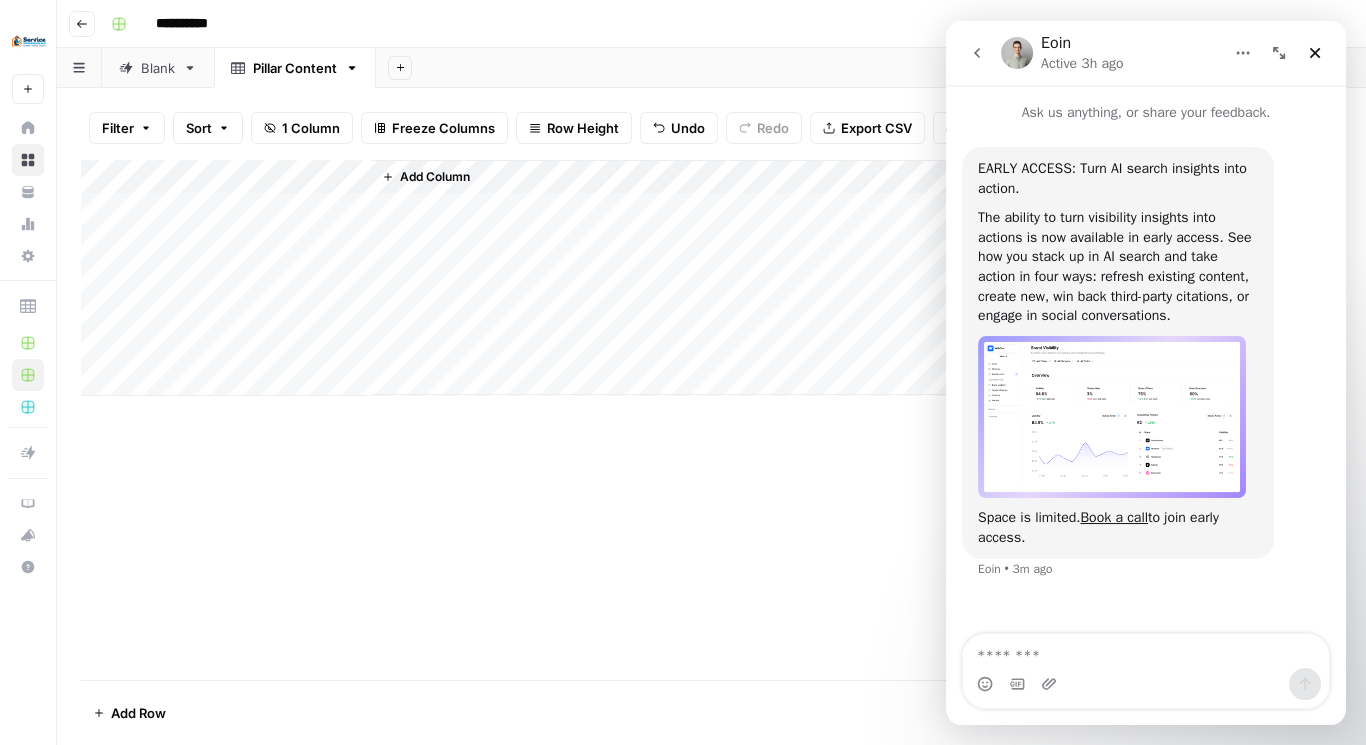 click on "Add Column" at bounding box center [711, 278] 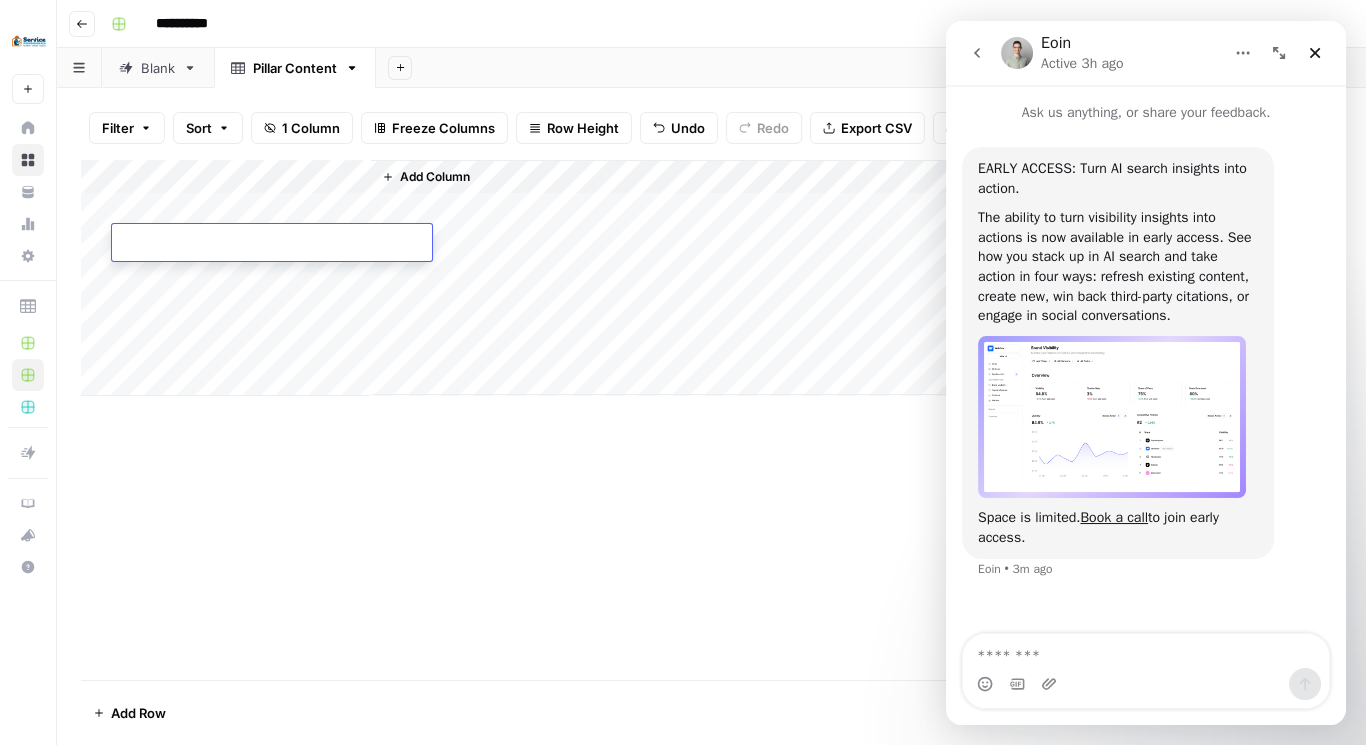 click on "Add Column" at bounding box center (435, 177) 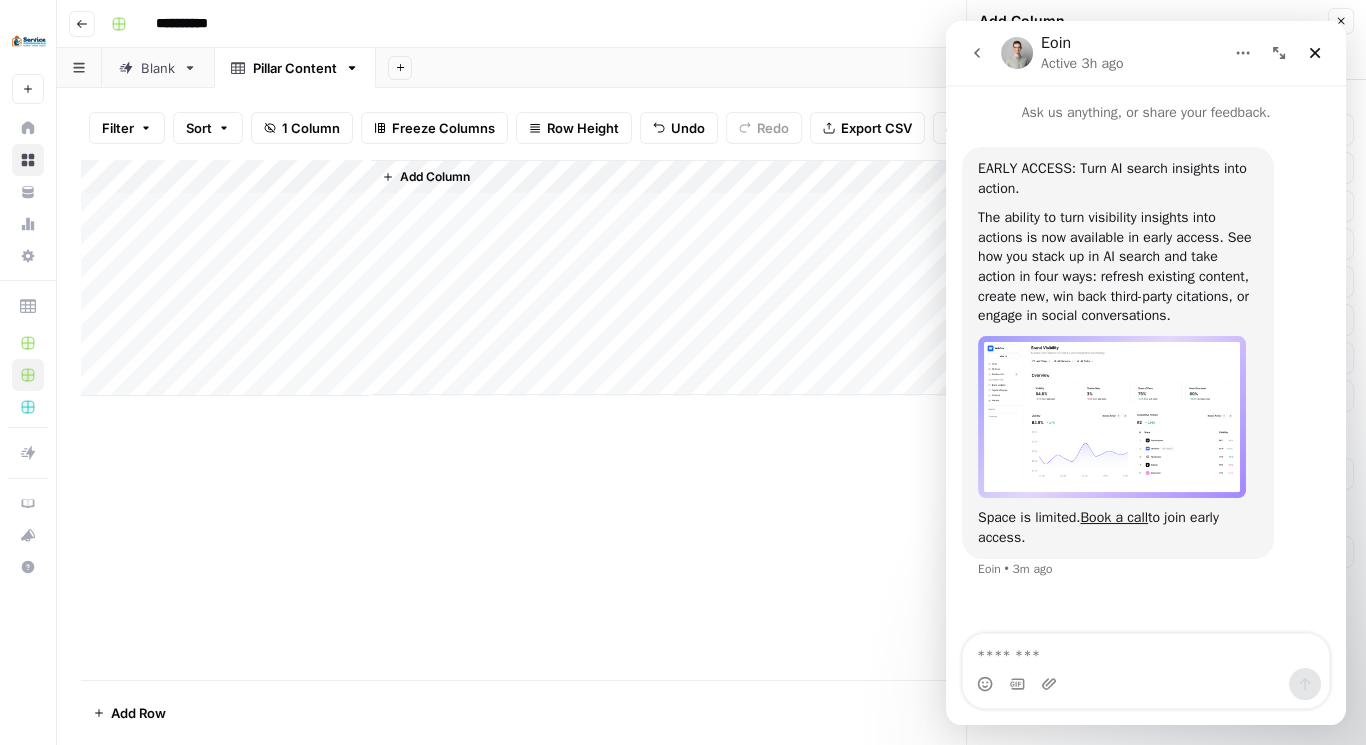 click on "Add Column" at bounding box center [435, 177] 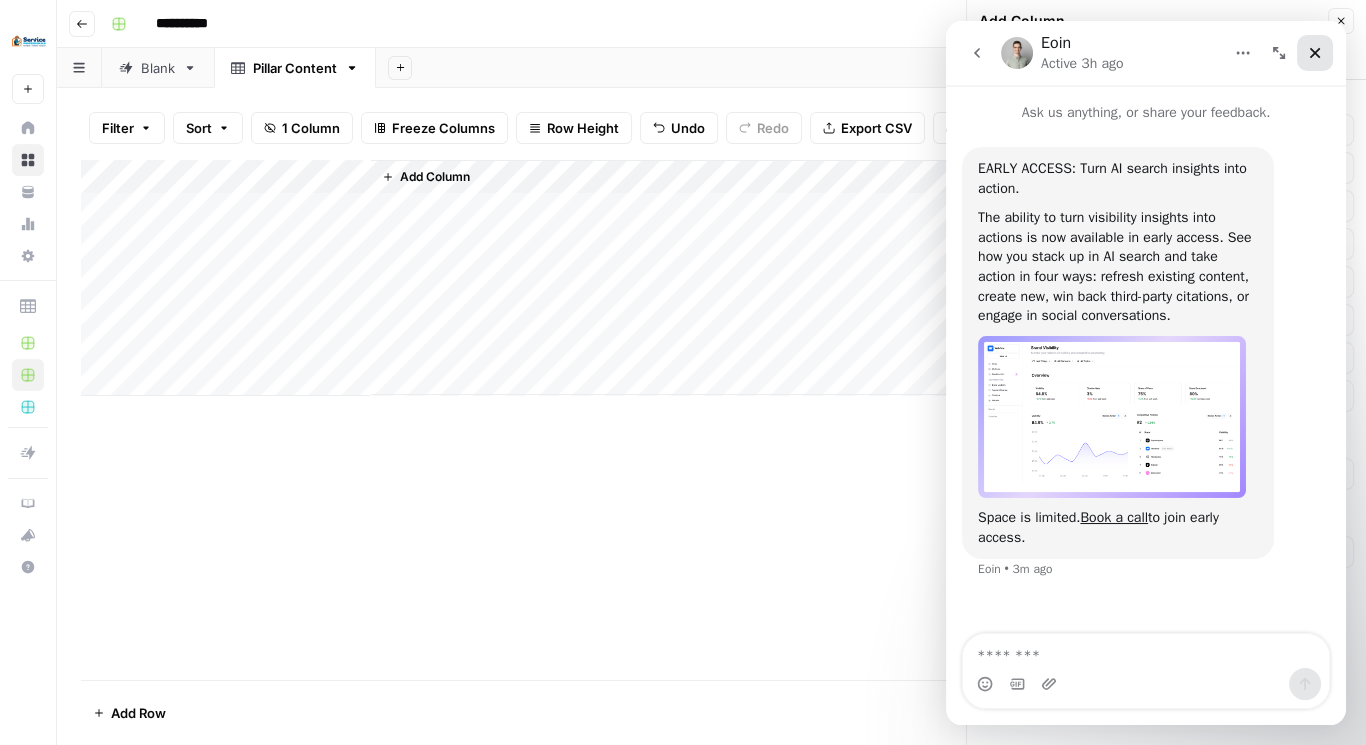 click 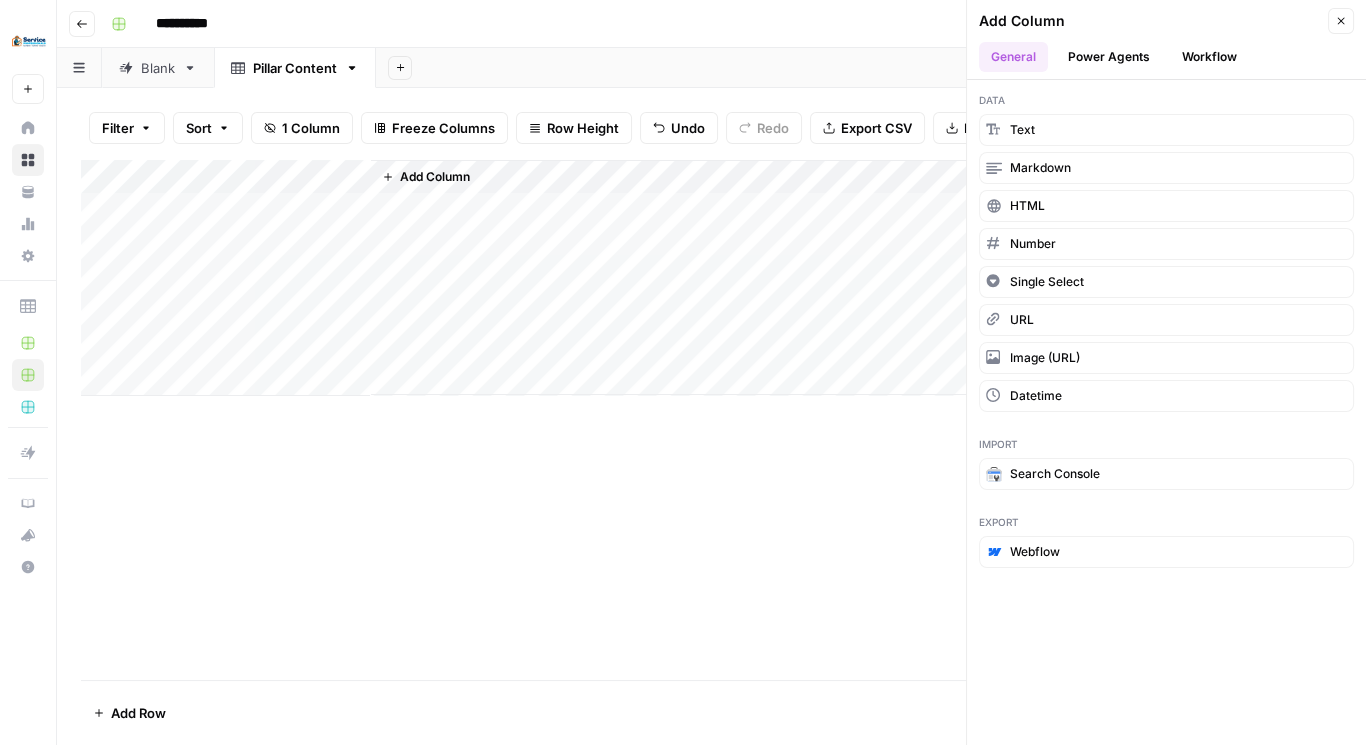 scroll, scrollTop: 0, scrollLeft: 0, axis: both 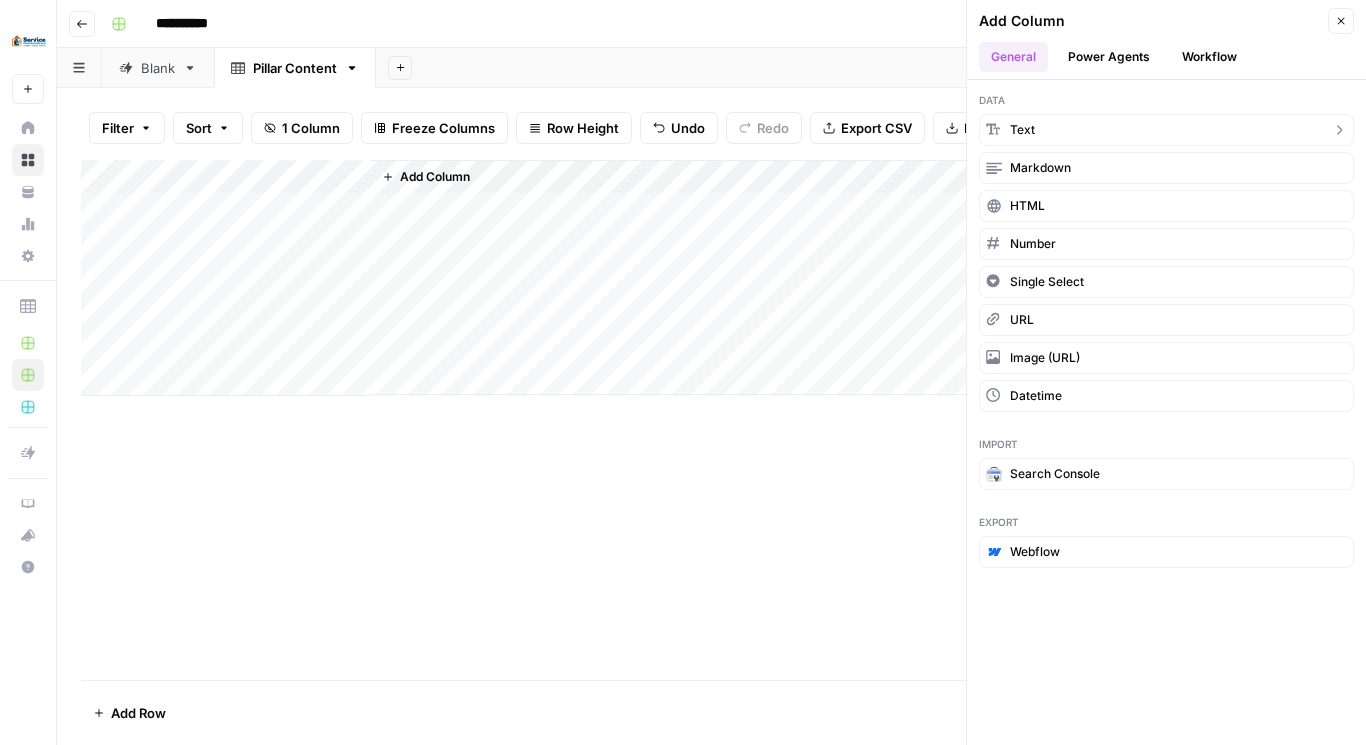 click on "text" at bounding box center (1166, 130) 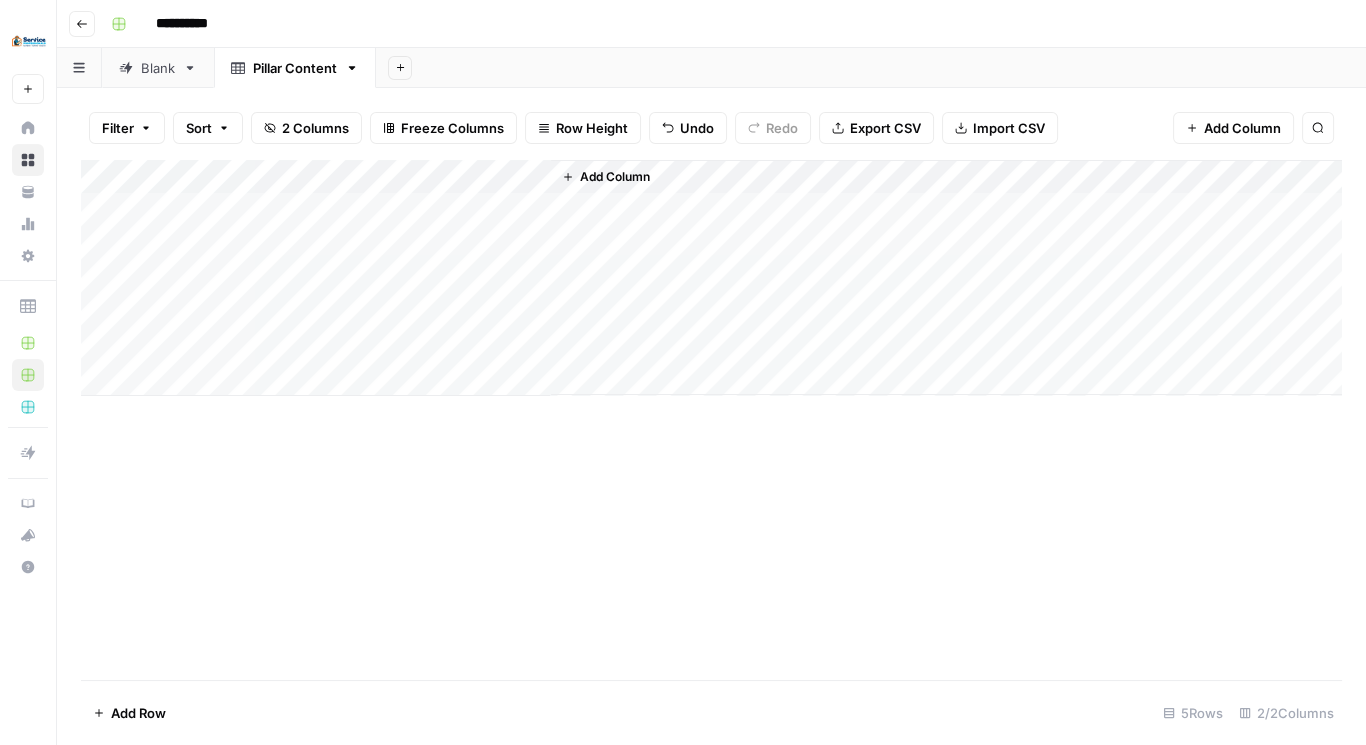 click on "Add Column" at bounding box center [711, 278] 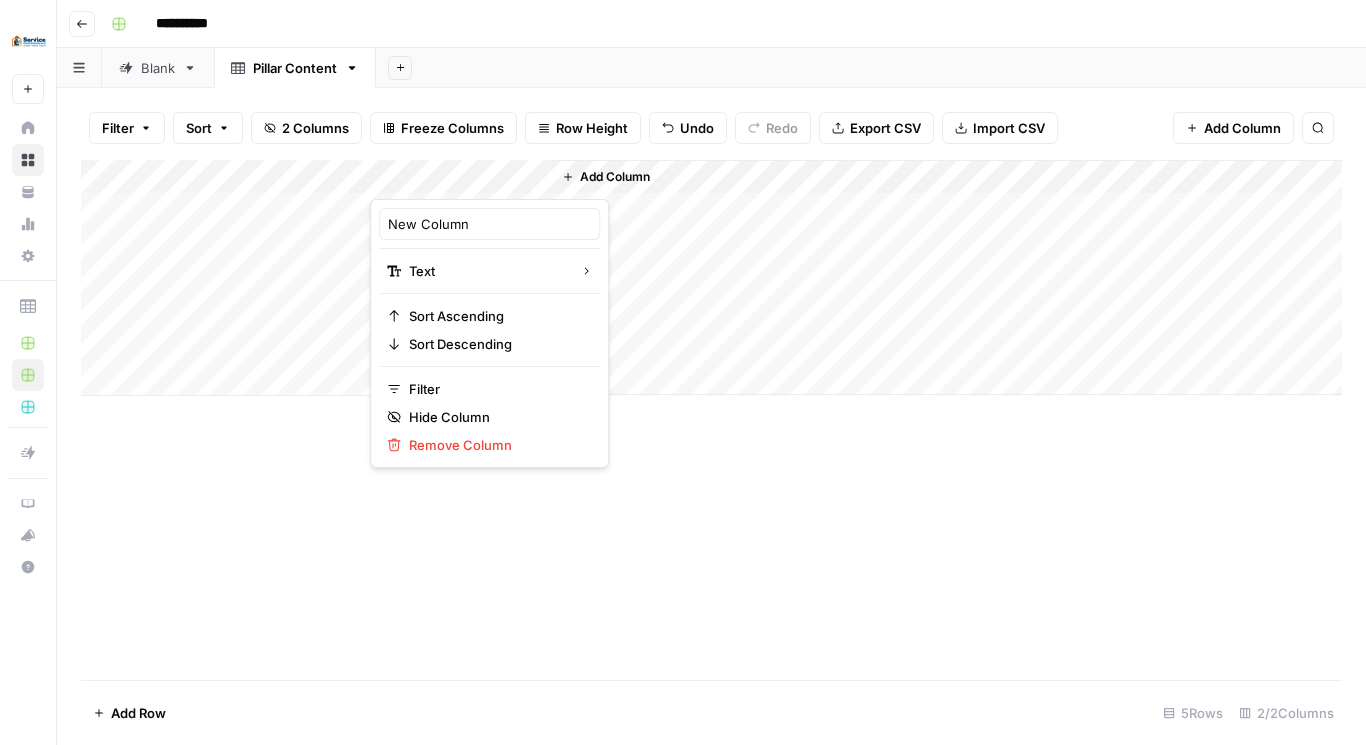 click on "New Column" at bounding box center [489, 224] 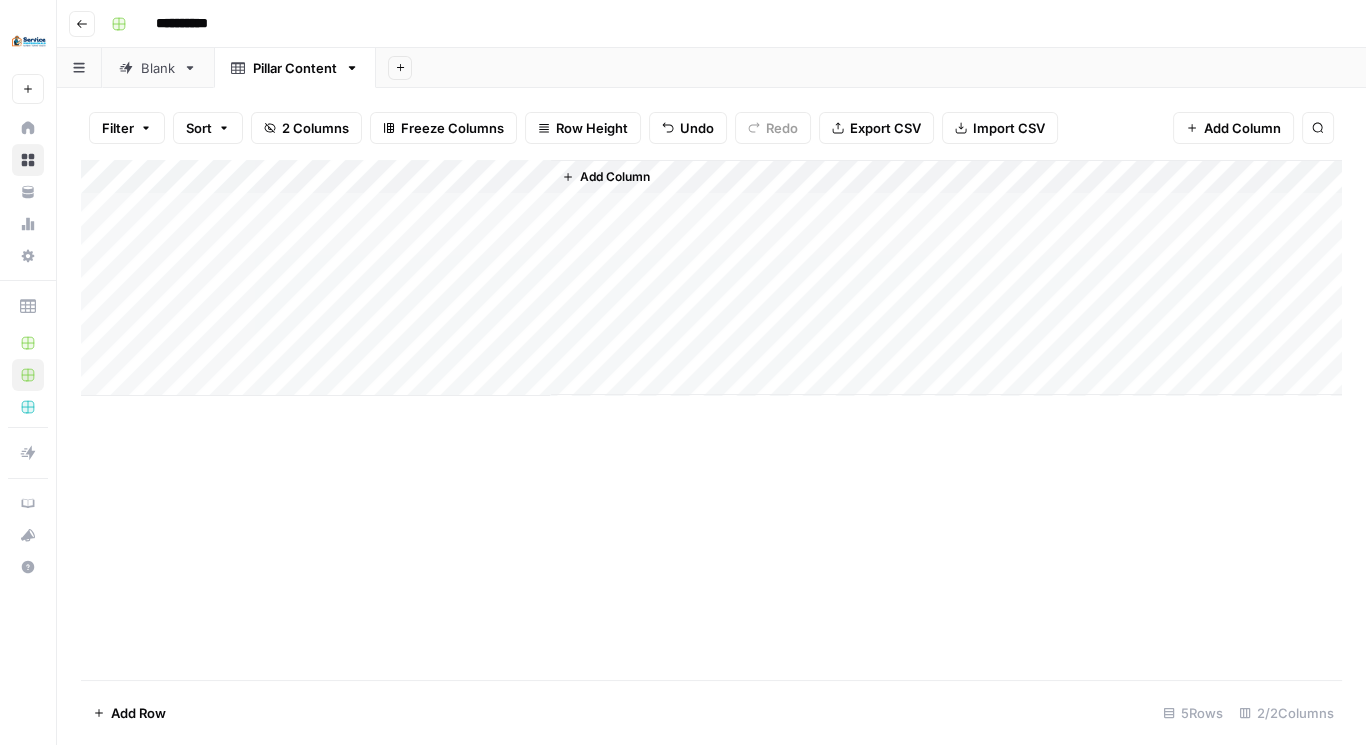 click on "Add Column" at bounding box center (711, 278) 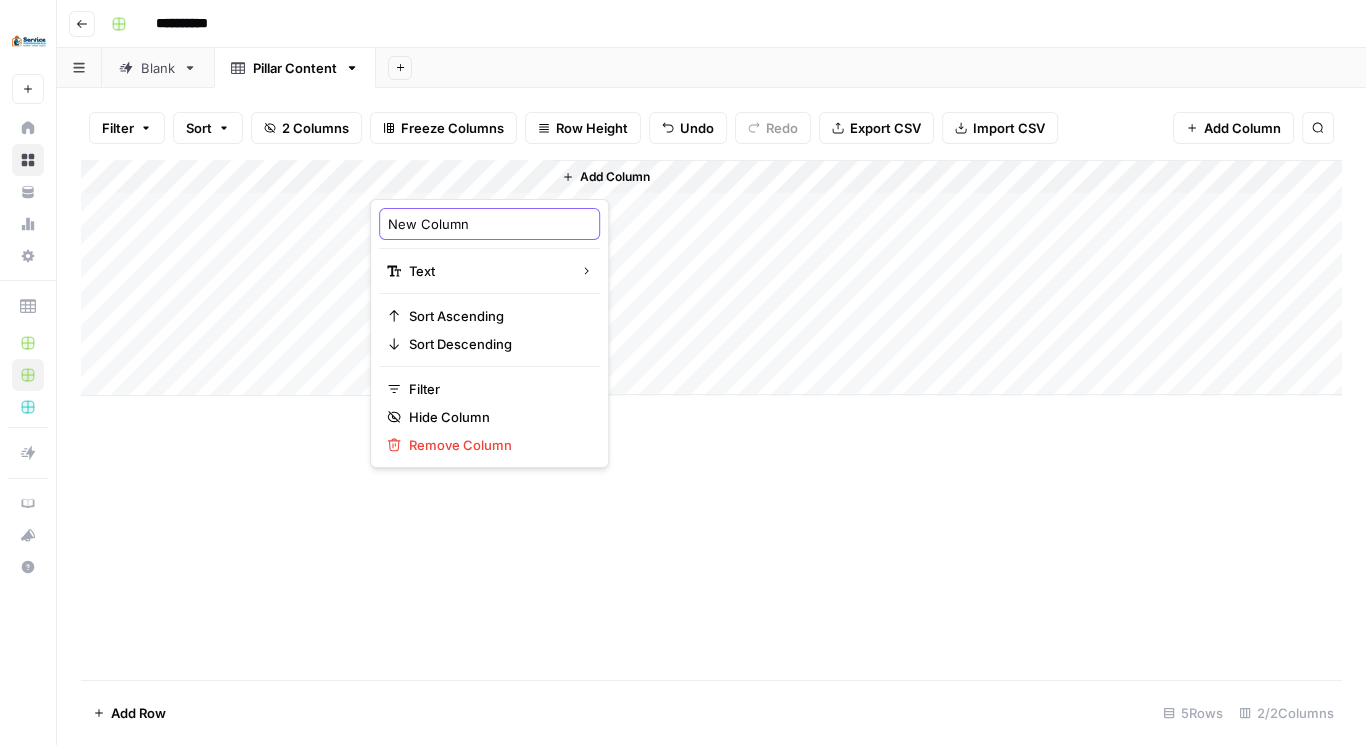 click on "New Column" at bounding box center [489, 224] 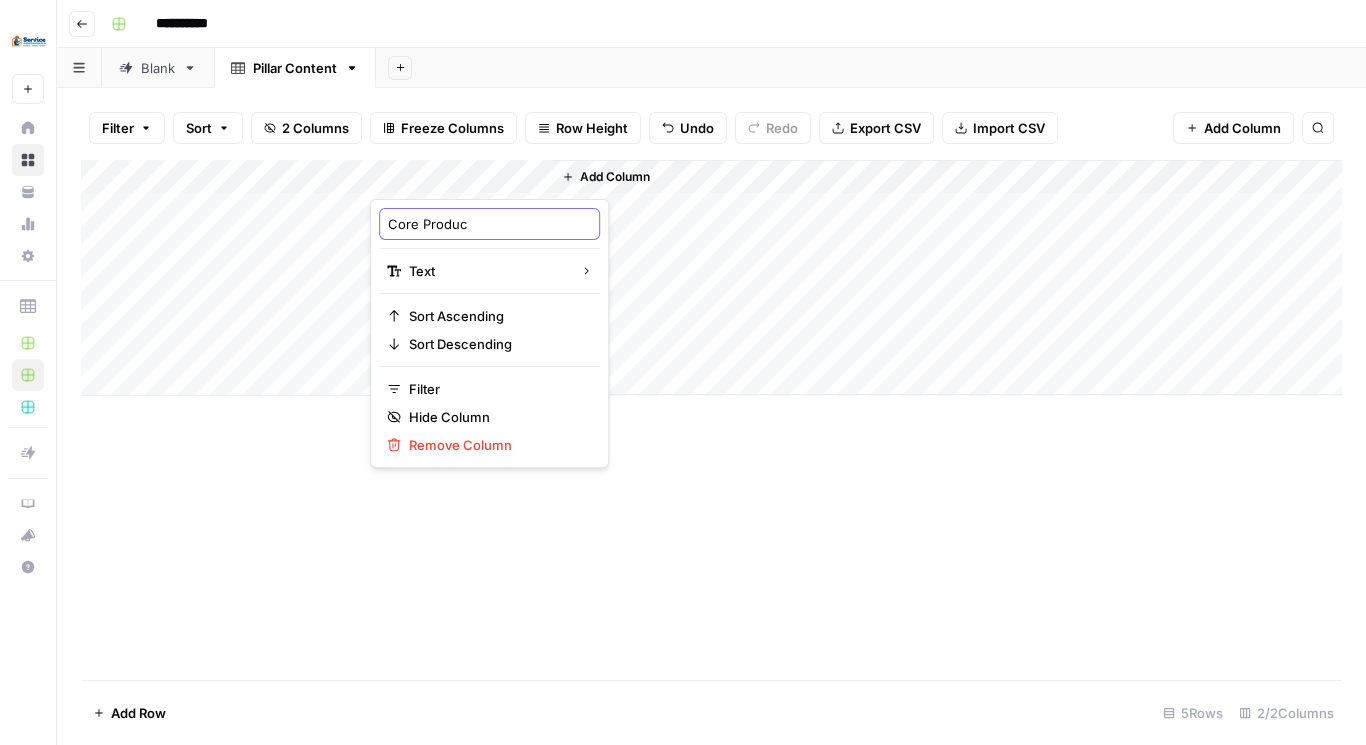 type on "Core Product" 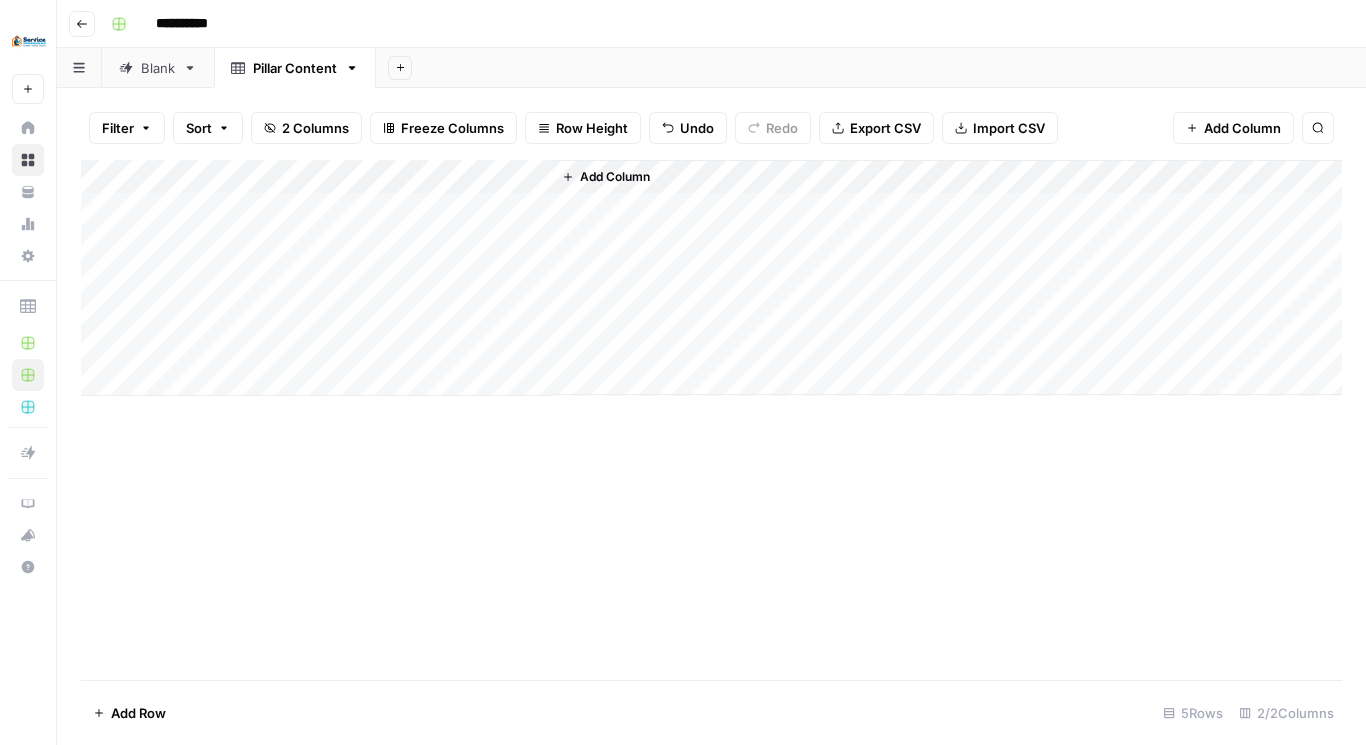 click on "Add Column" at bounding box center [711, 278] 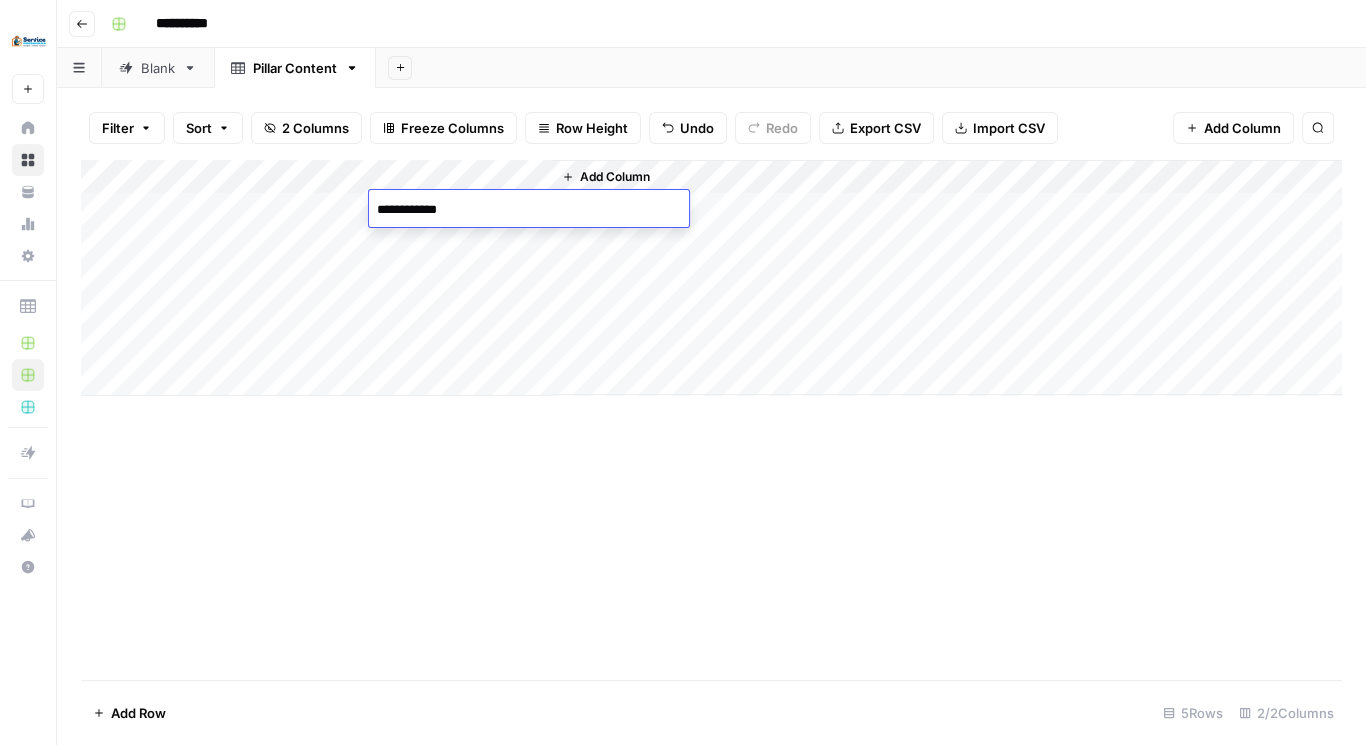 type on "**********" 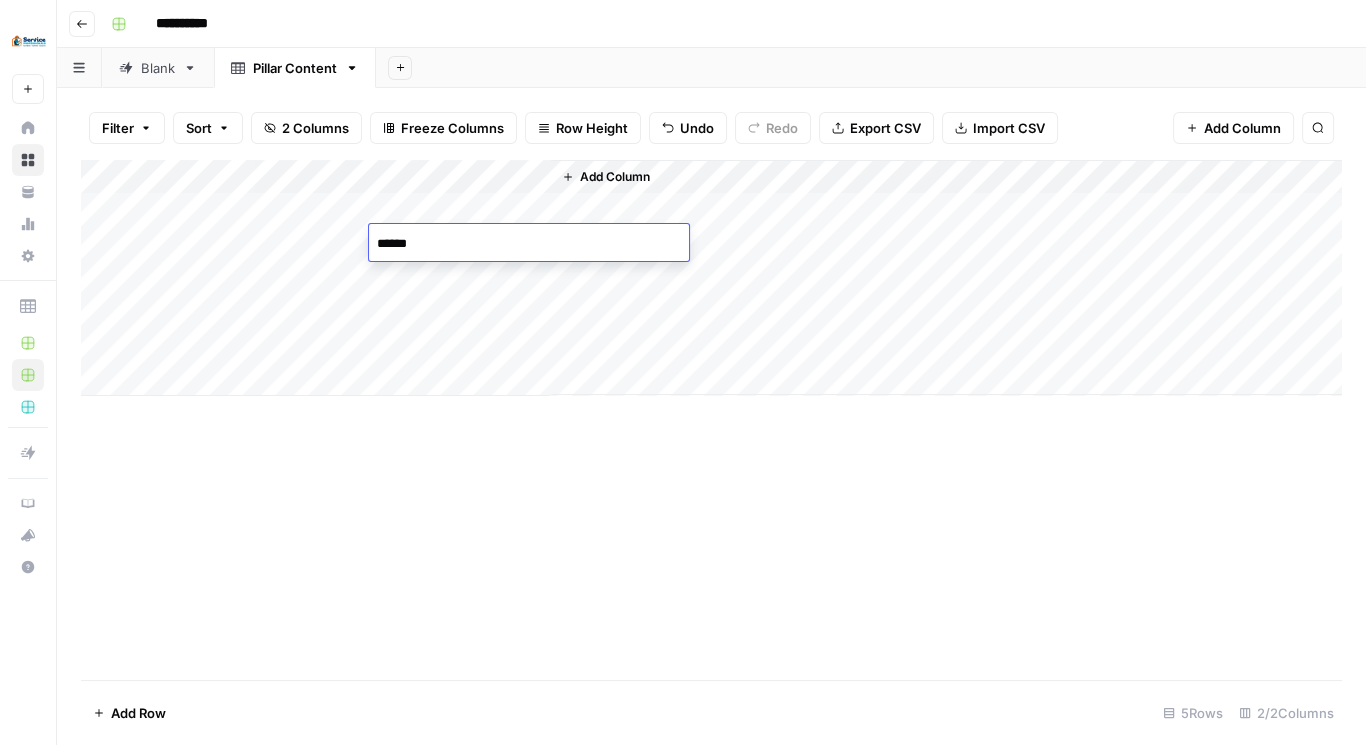 type on "*******" 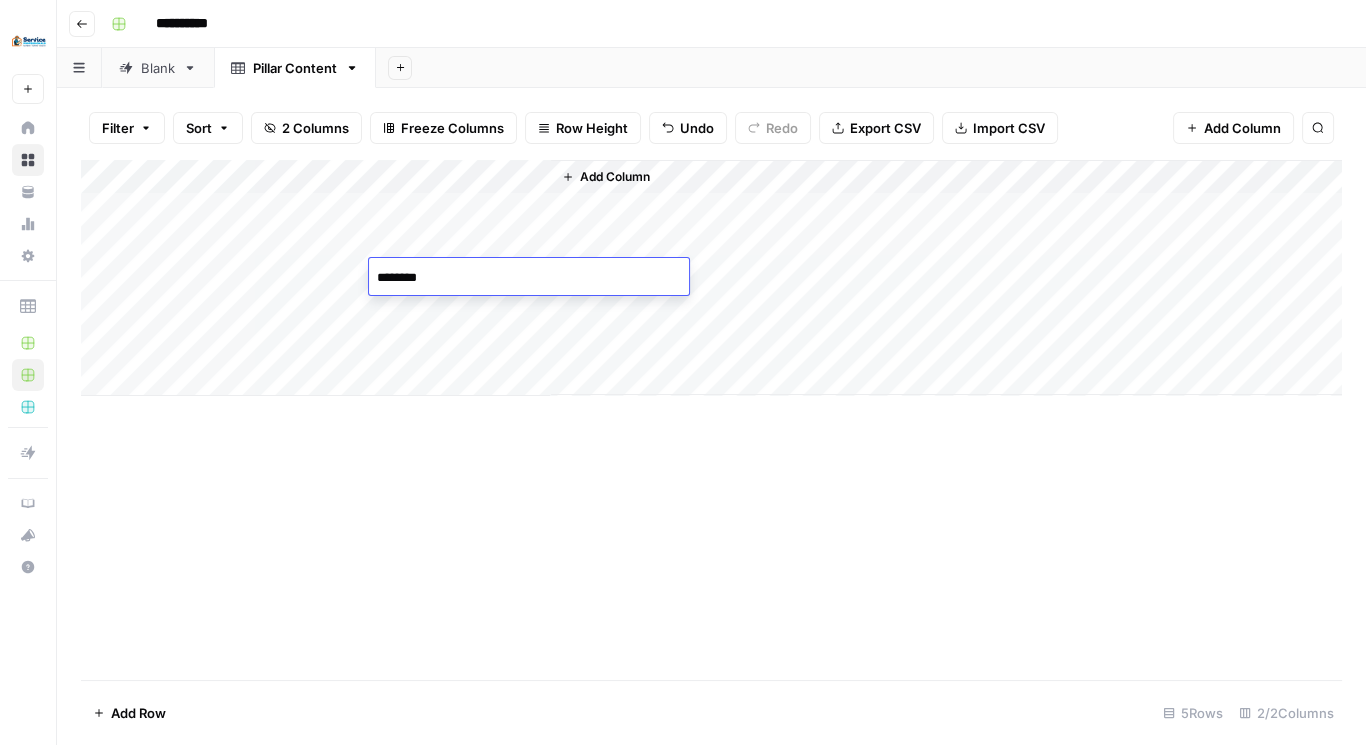 type on "*********" 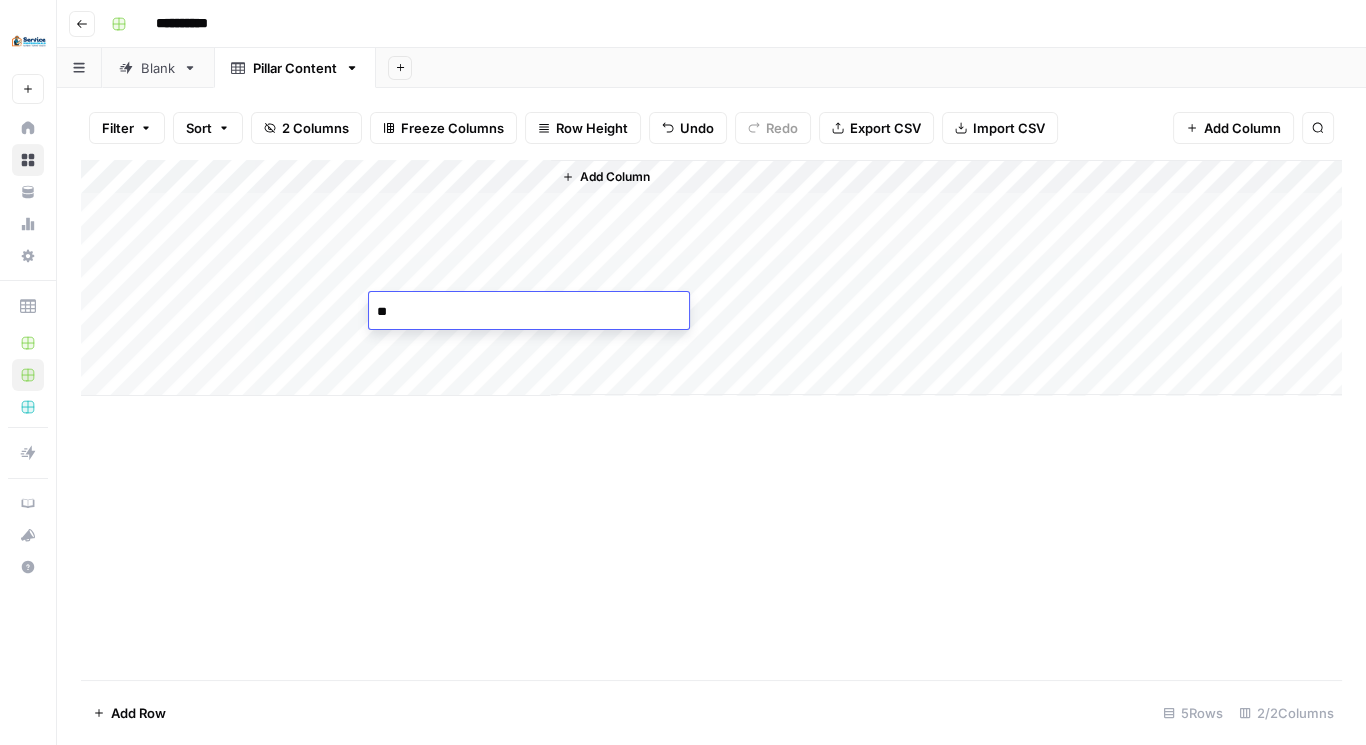 type on "*" 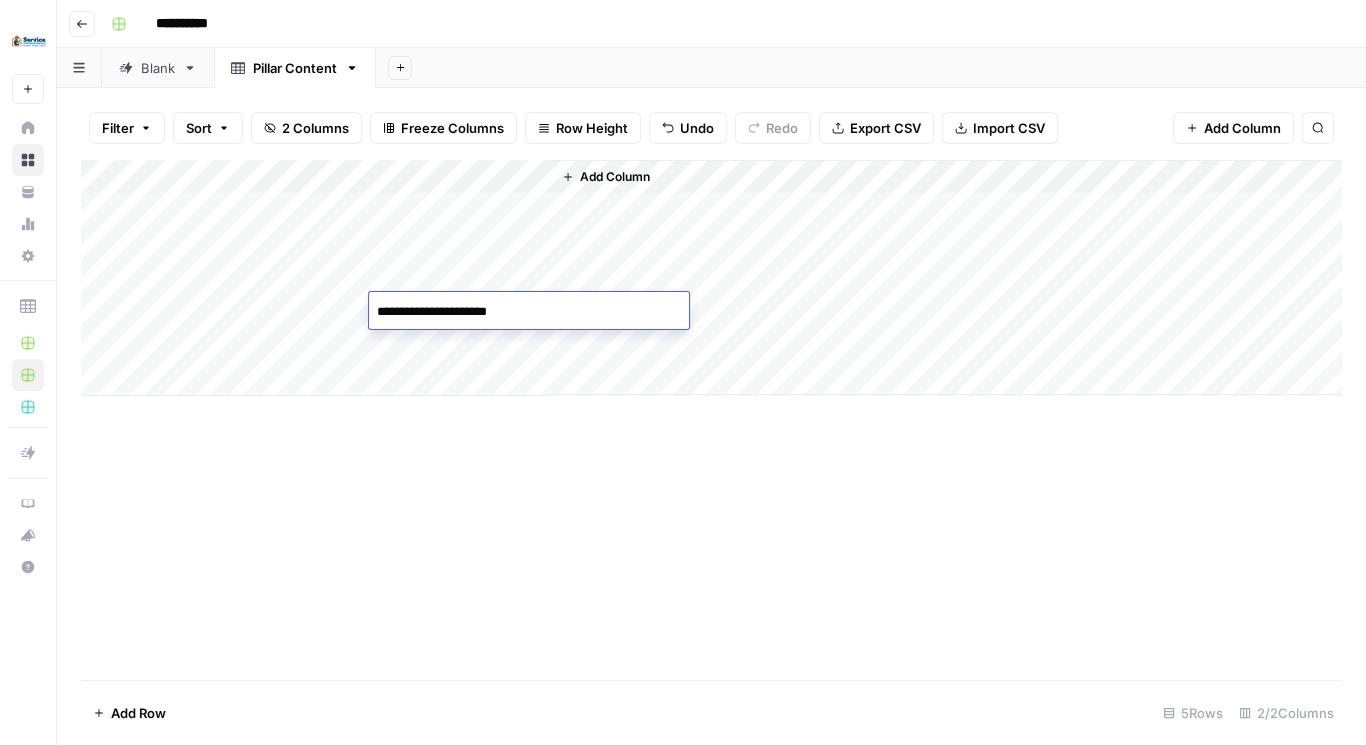 type on "**********" 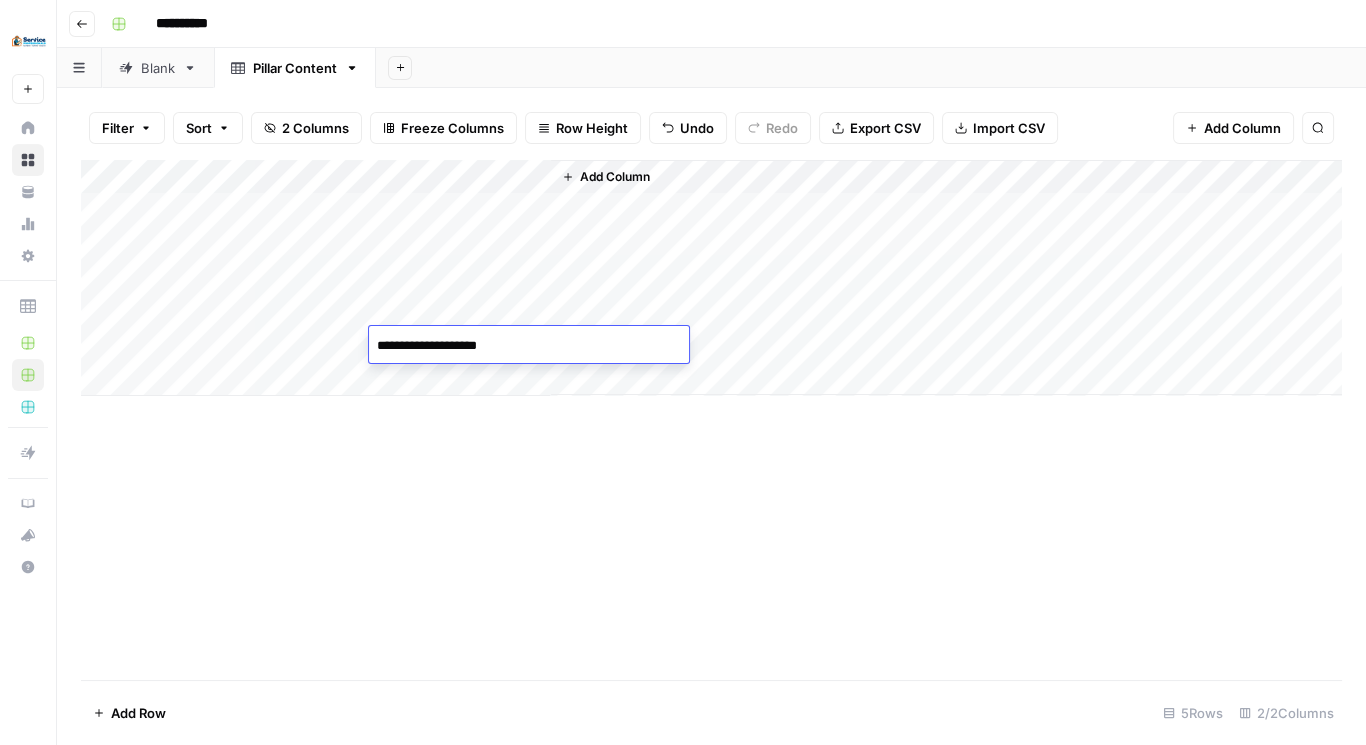type on "**********" 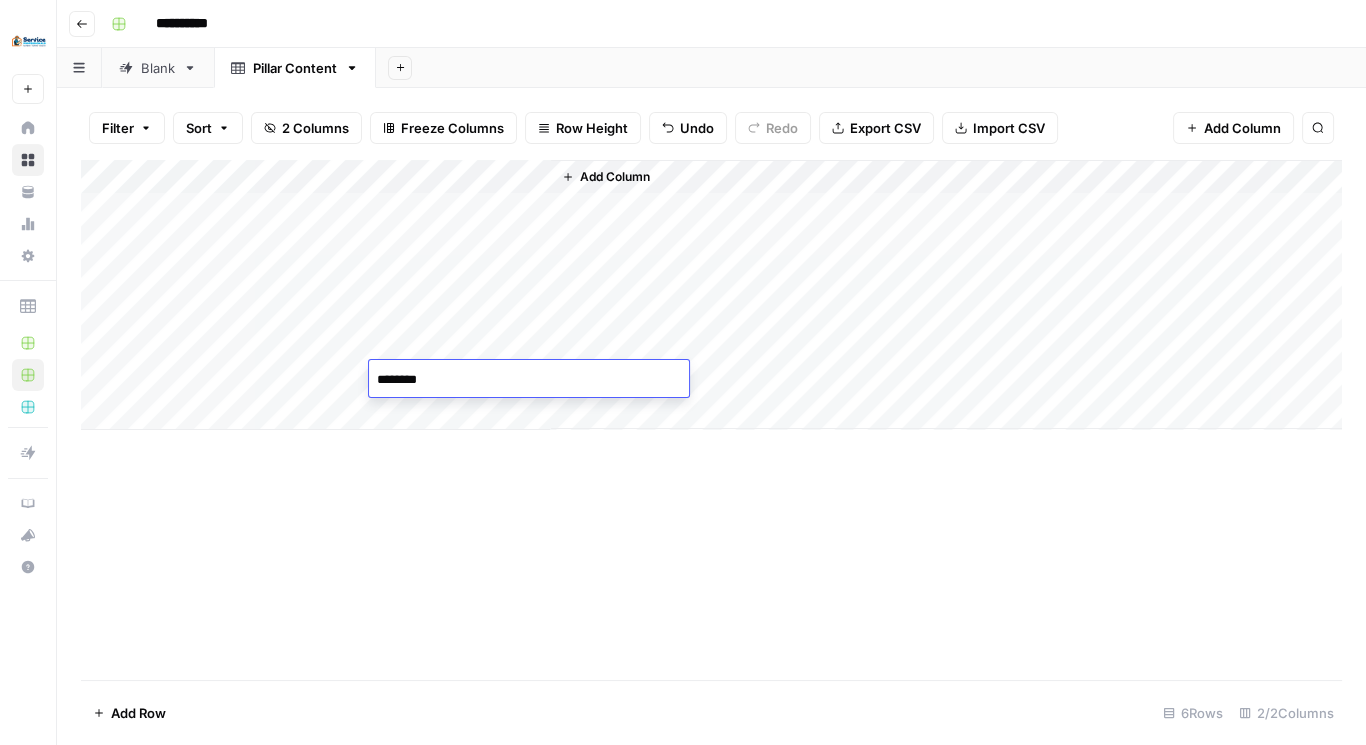 type on "*********" 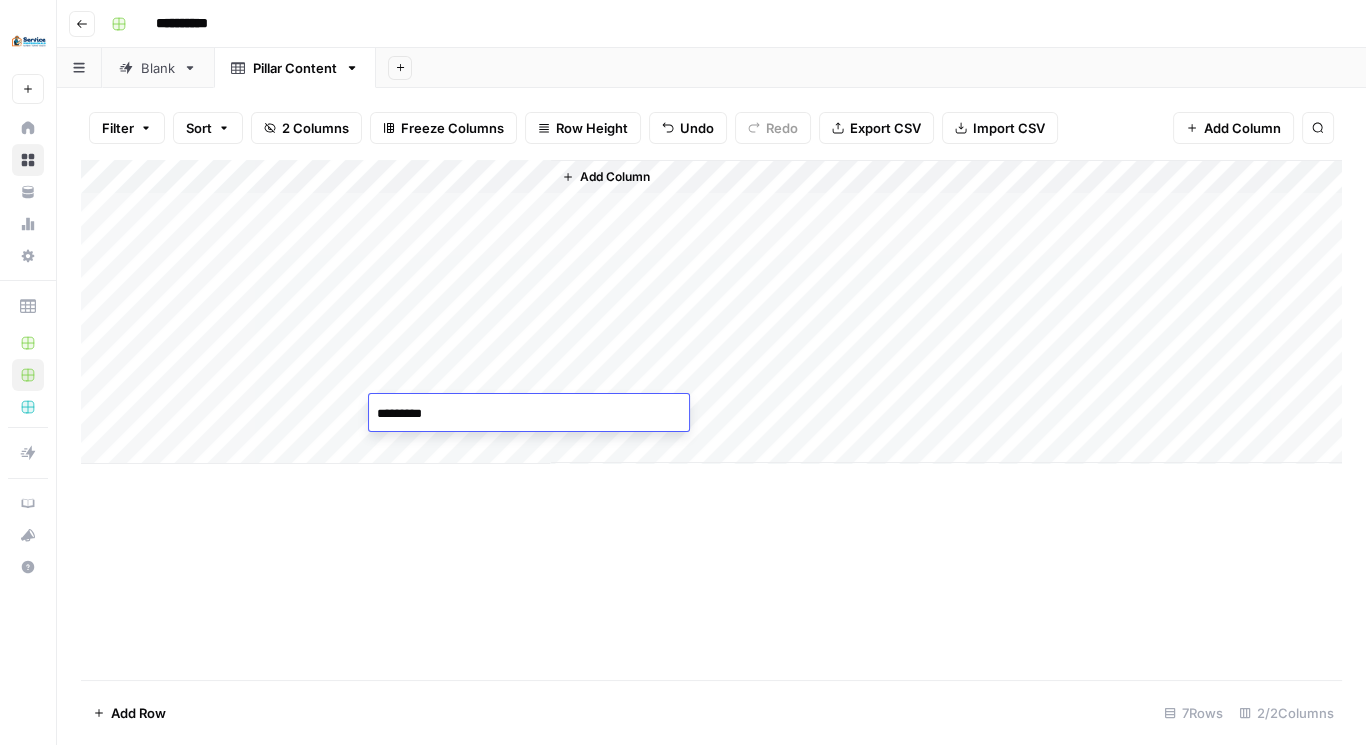 type on "**********" 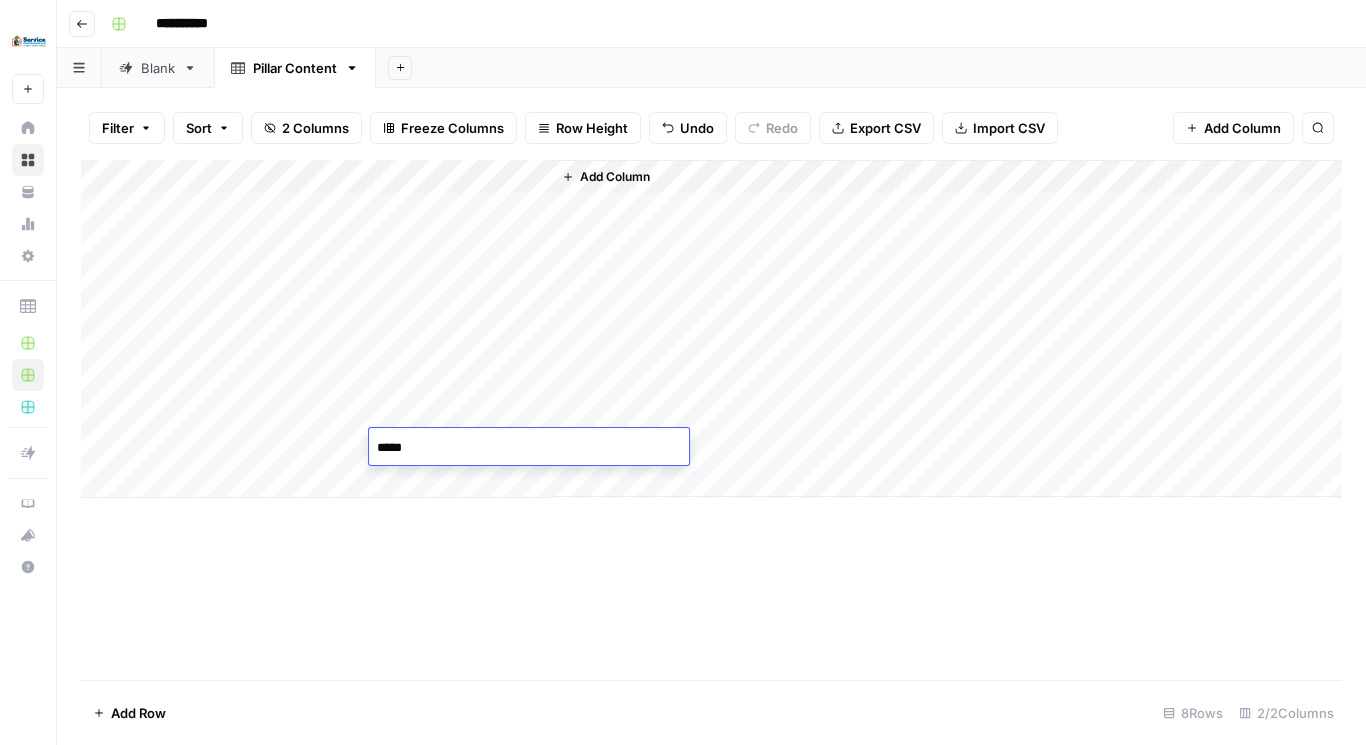 type on "******" 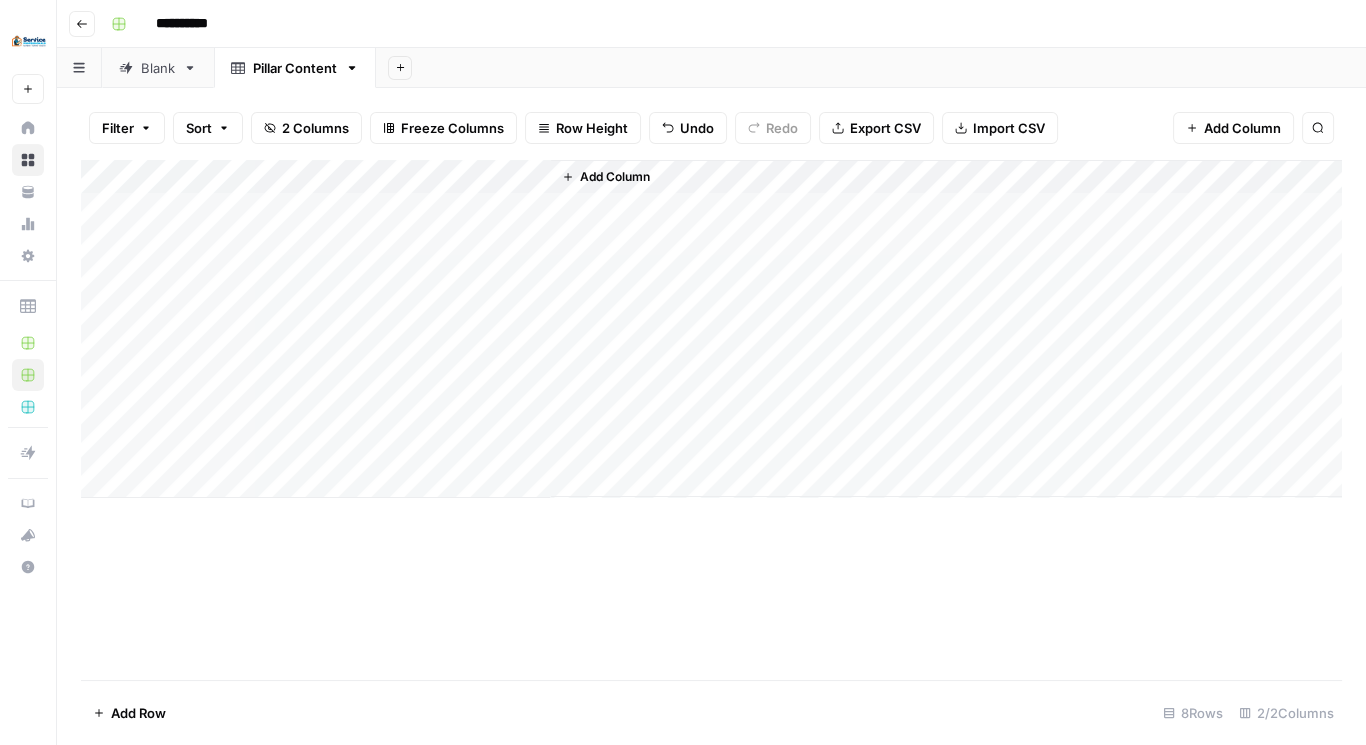 click on "Add Row 8 Rows 2/2 Columns" at bounding box center [711, 712] 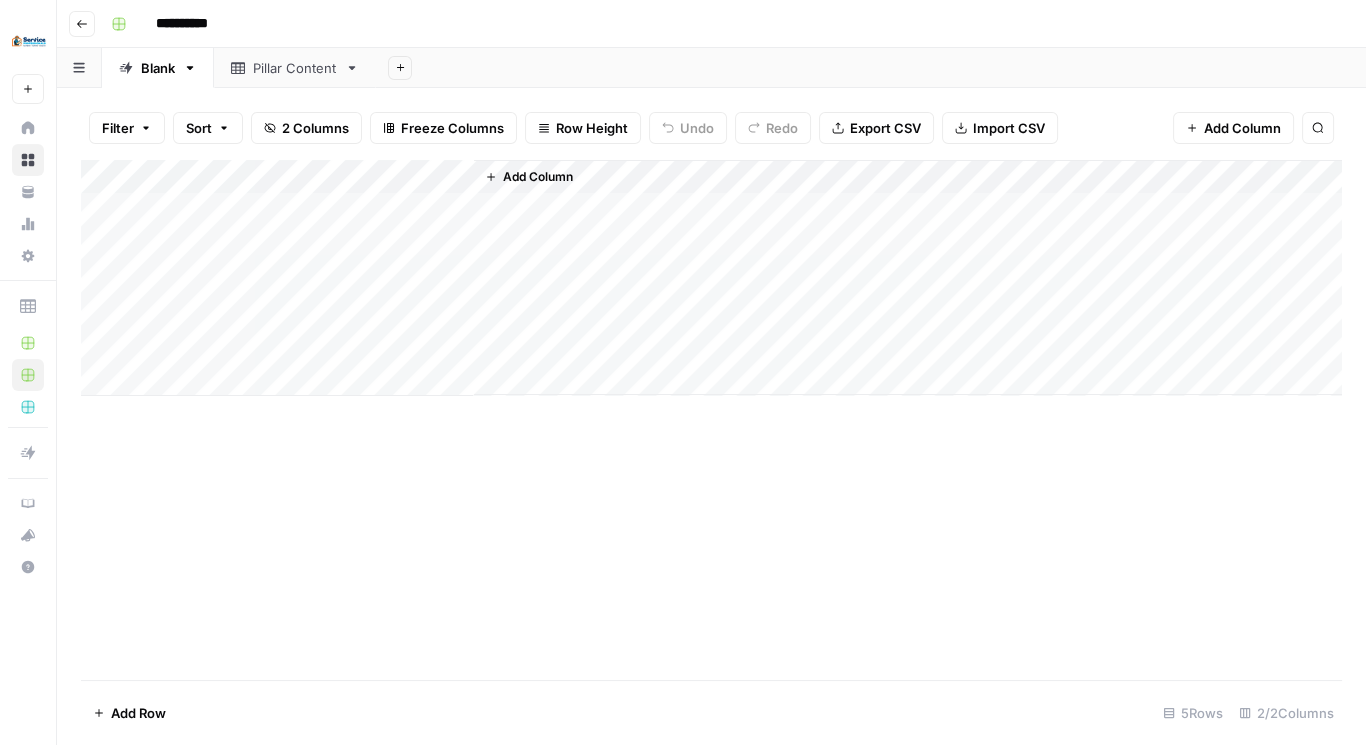 click on "Blank" at bounding box center (158, 68) 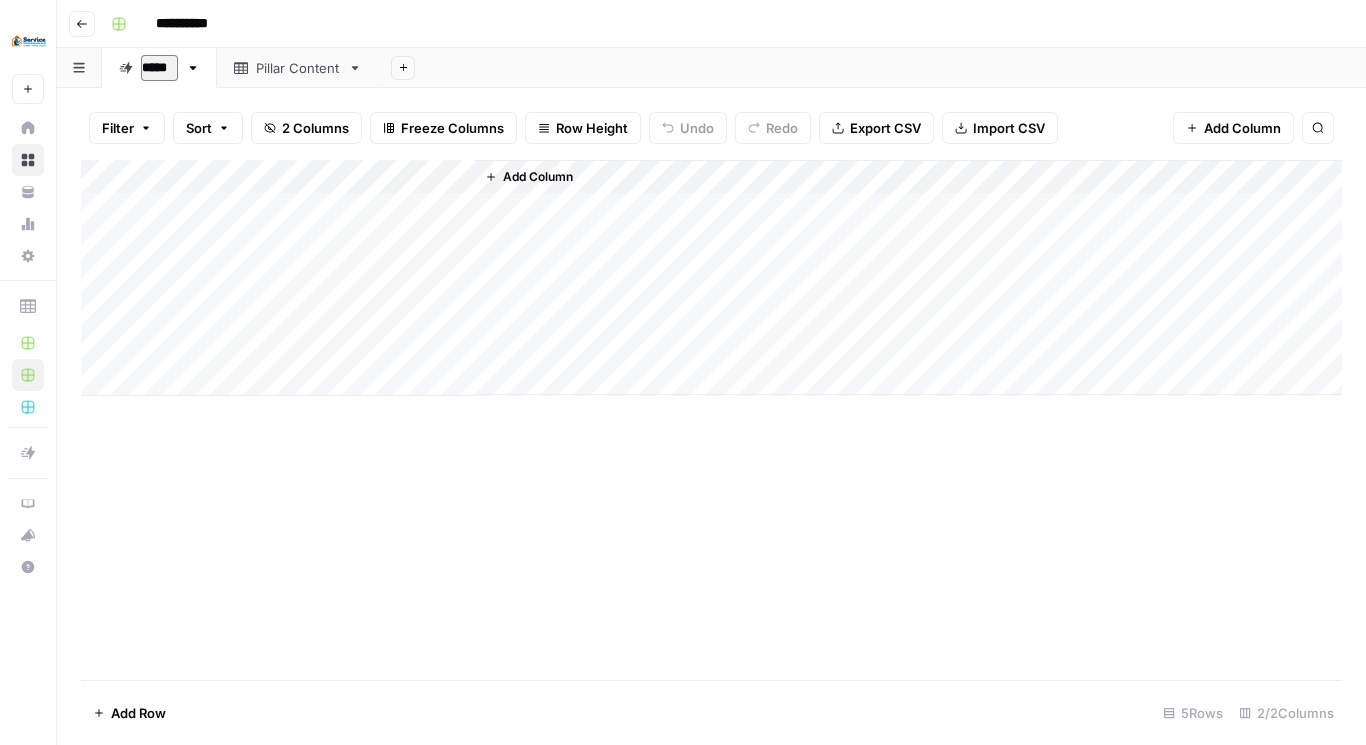 click on "*****" at bounding box center [159, 68] 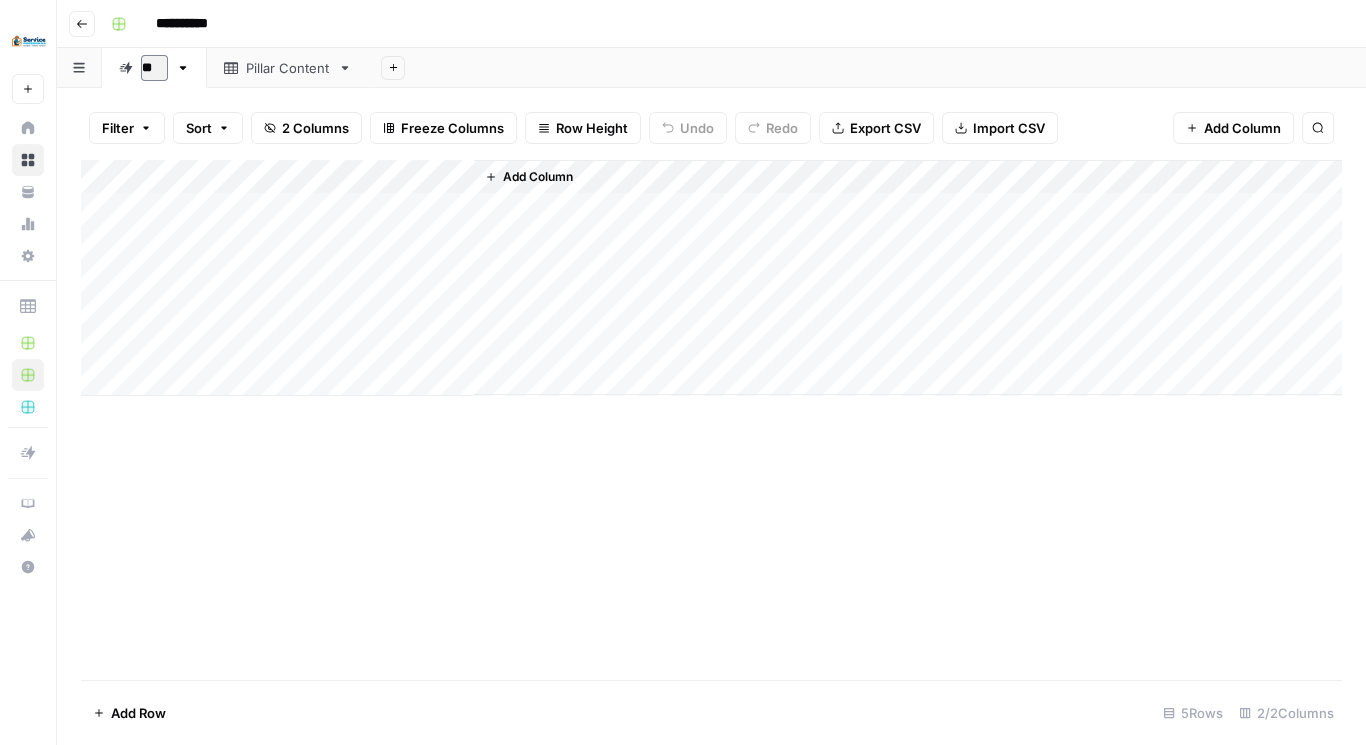 type on "*" 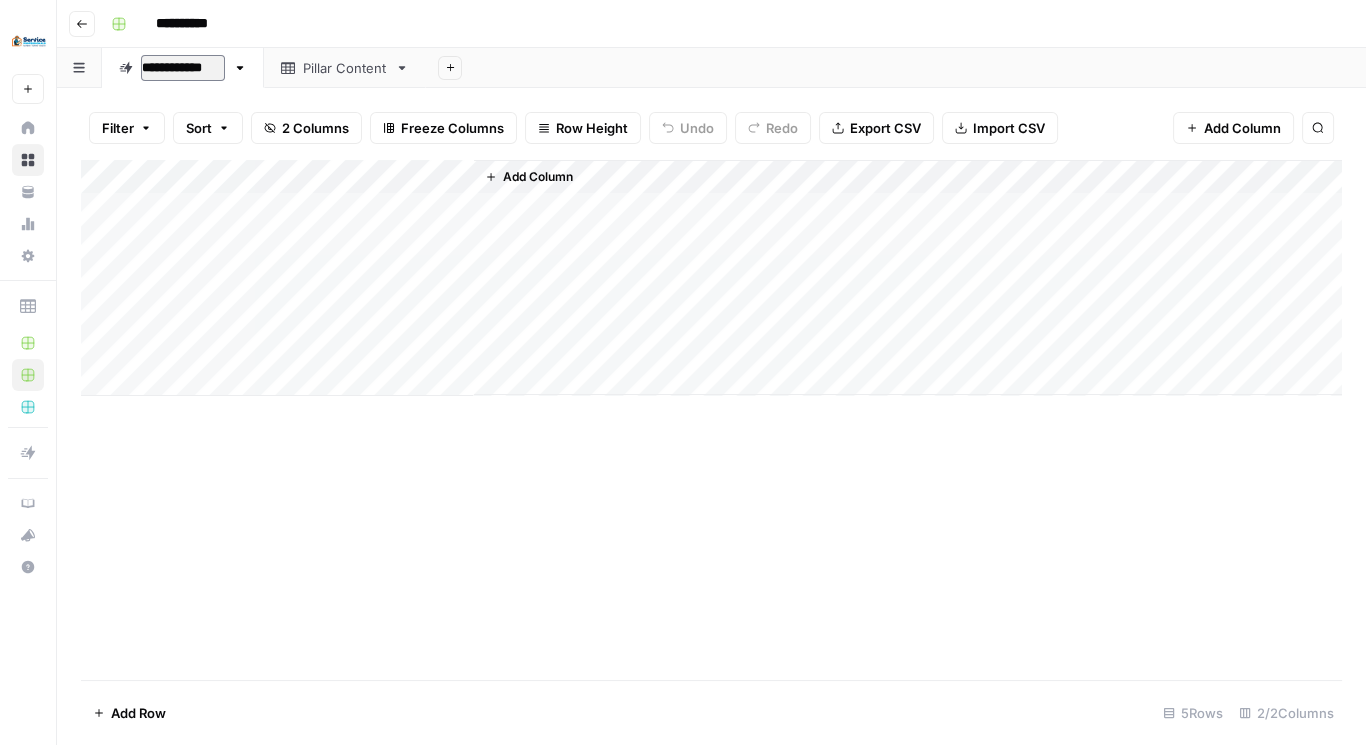 type on "**********" 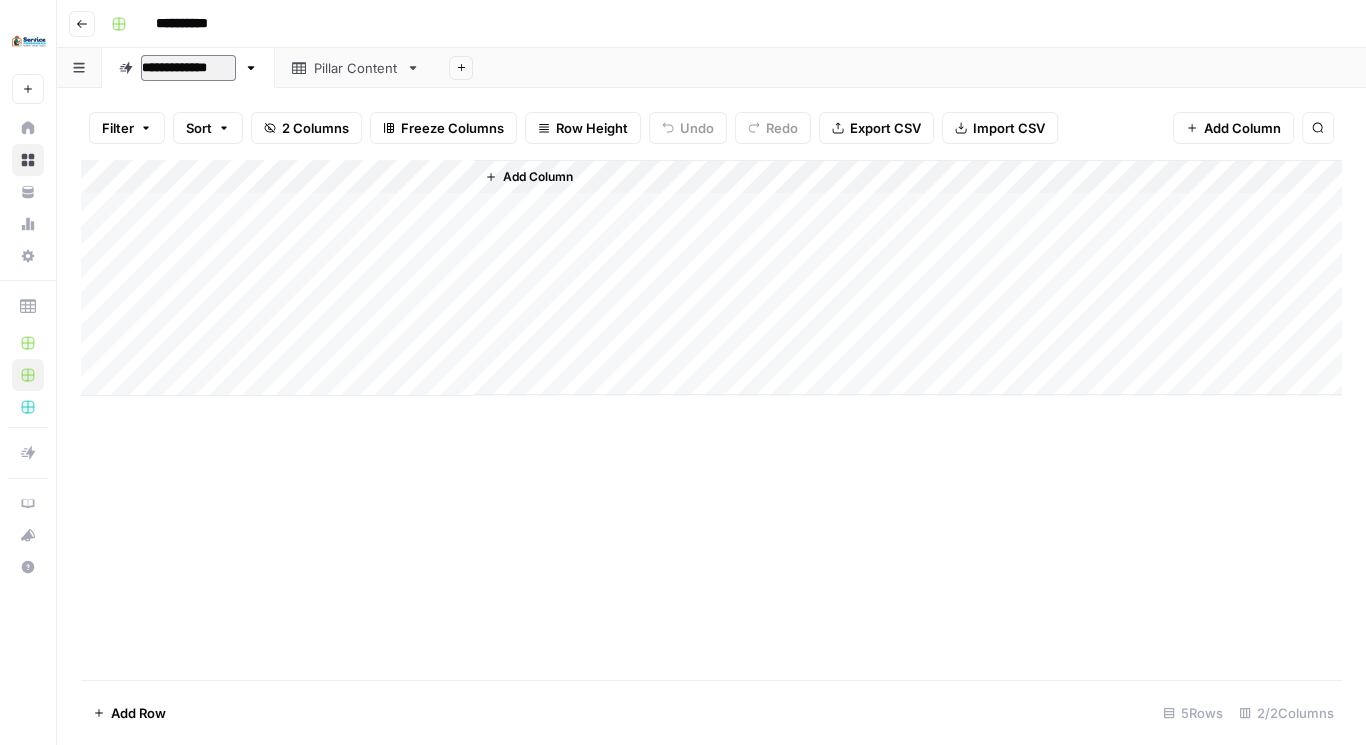 click on "**********" at bounding box center (188, 68) 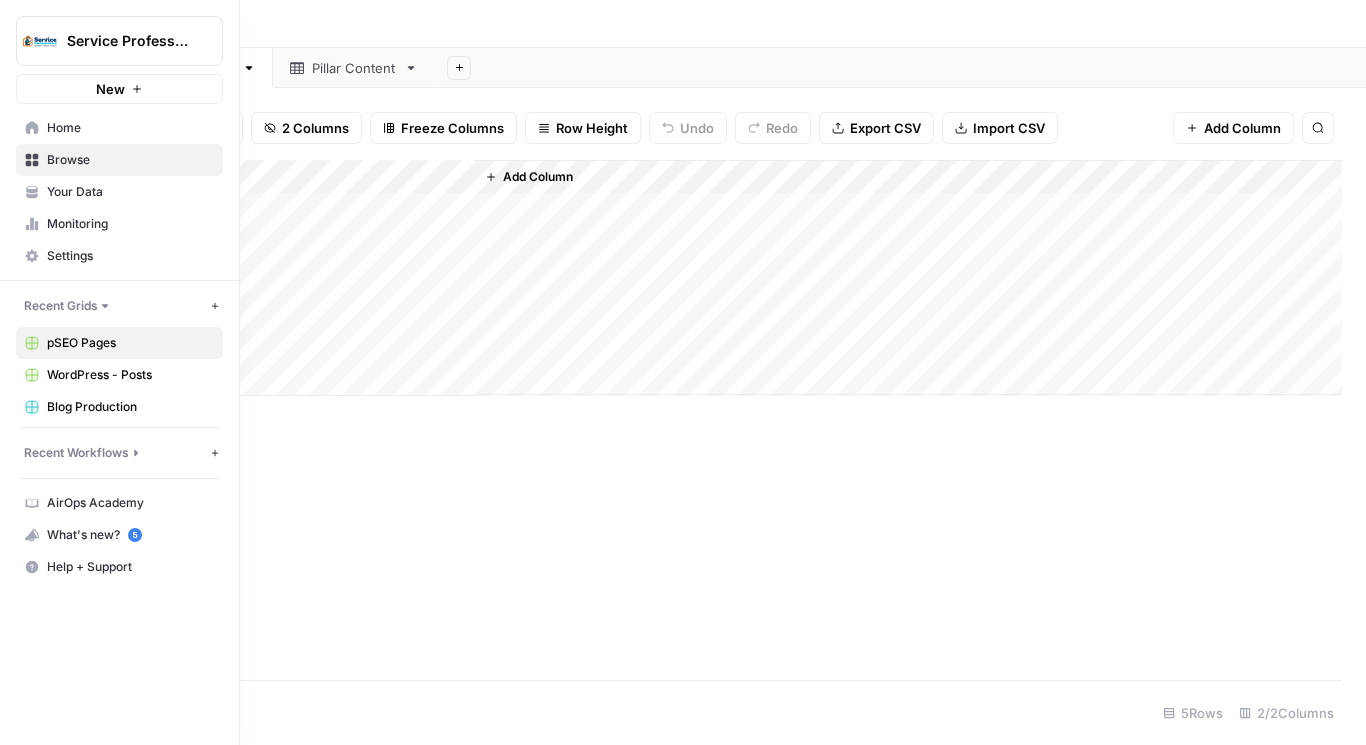 click on "Settings" at bounding box center [130, 256] 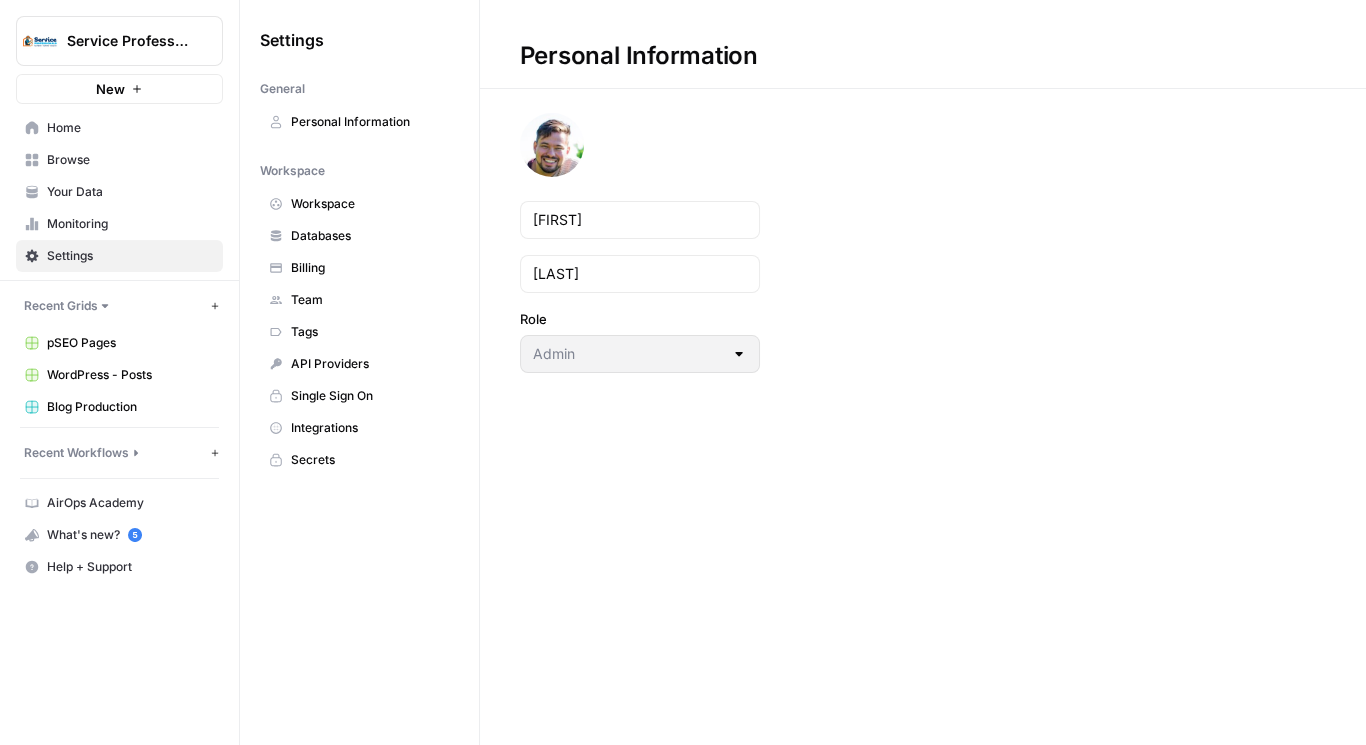 click on "Billing" at bounding box center (370, 268) 